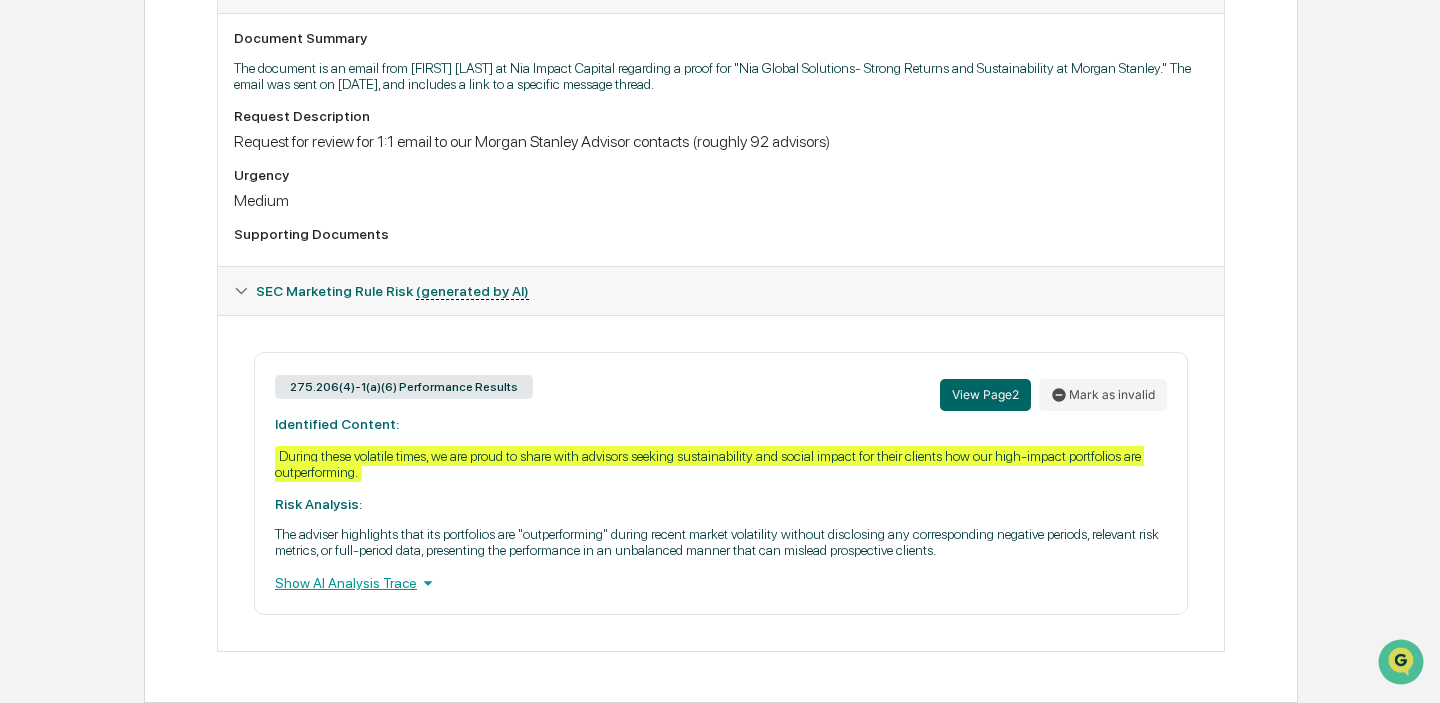 scroll, scrollTop: 572, scrollLeft: 0, axis: vertical 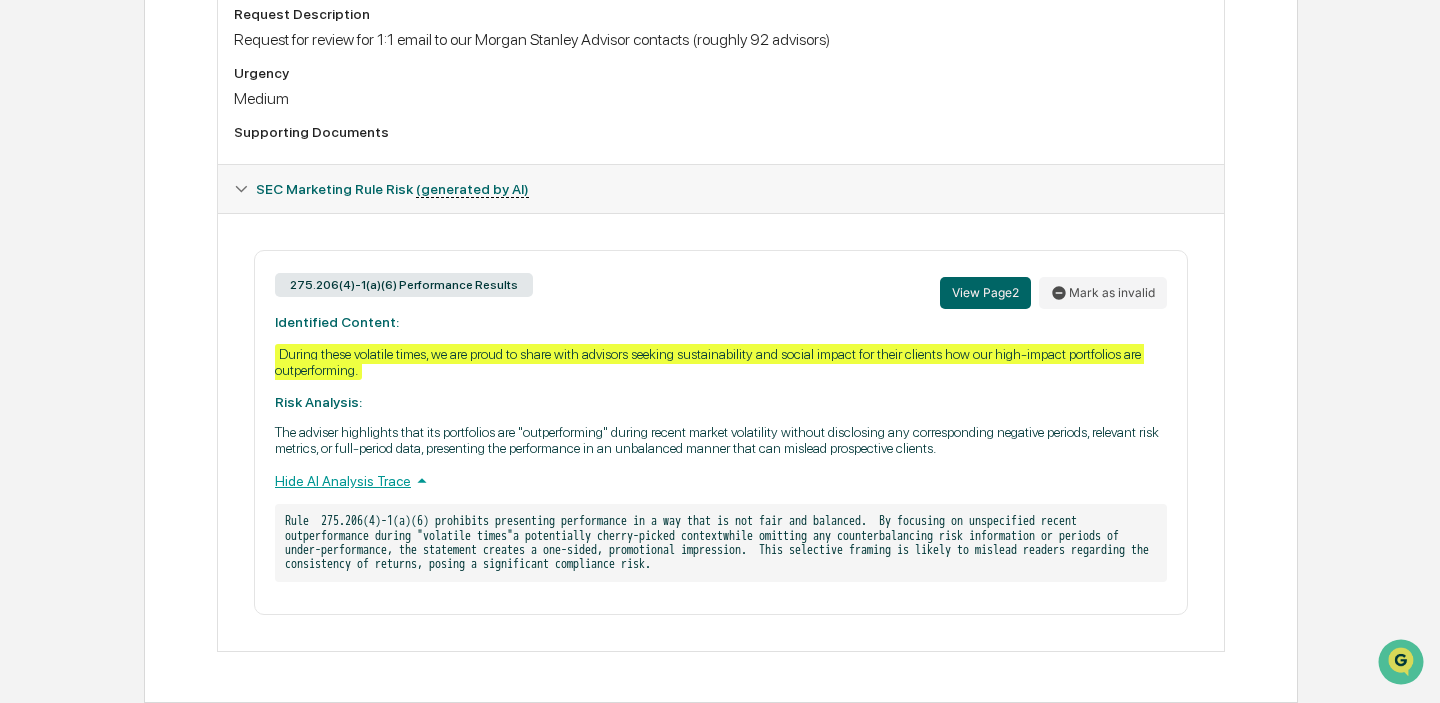 click on "Hide AI Analysis Trace" at bounding box center [721, 481] 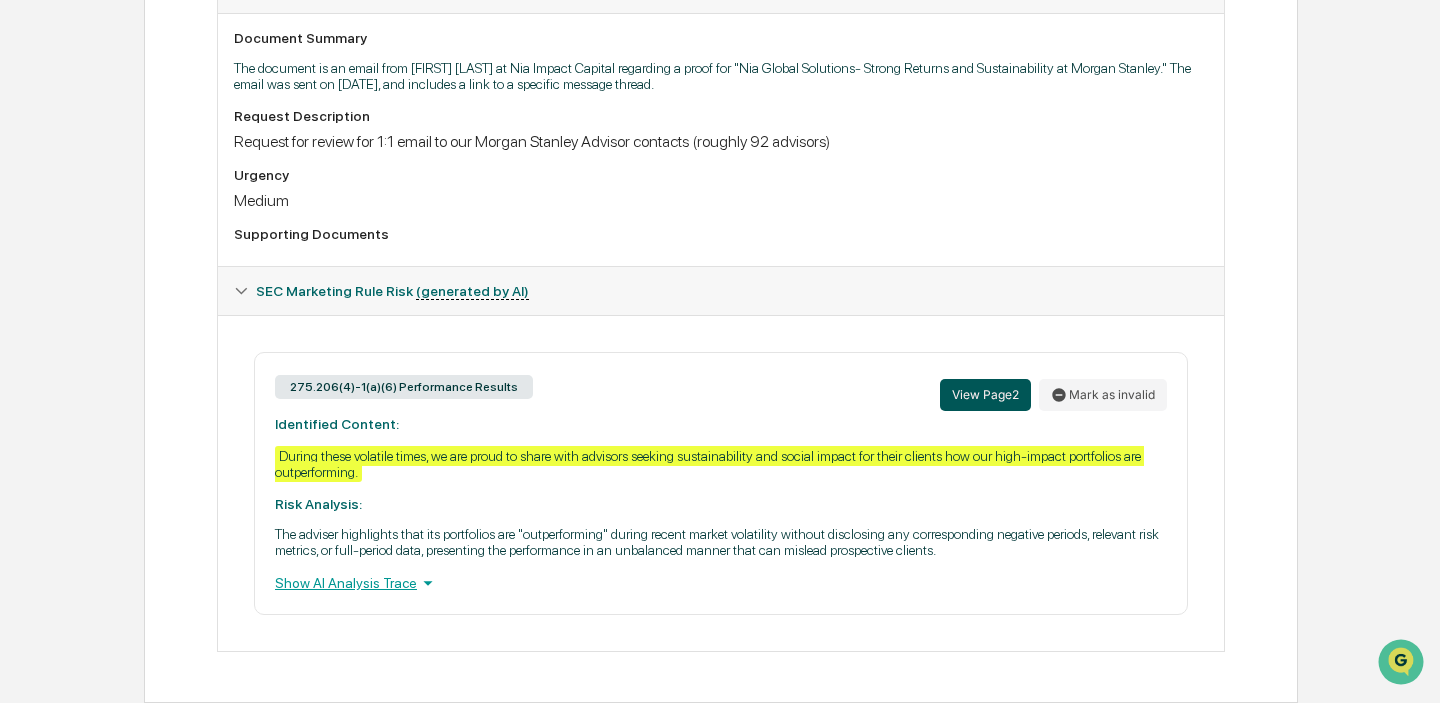 click on "View Page  2" at bounding box center [985, 395] 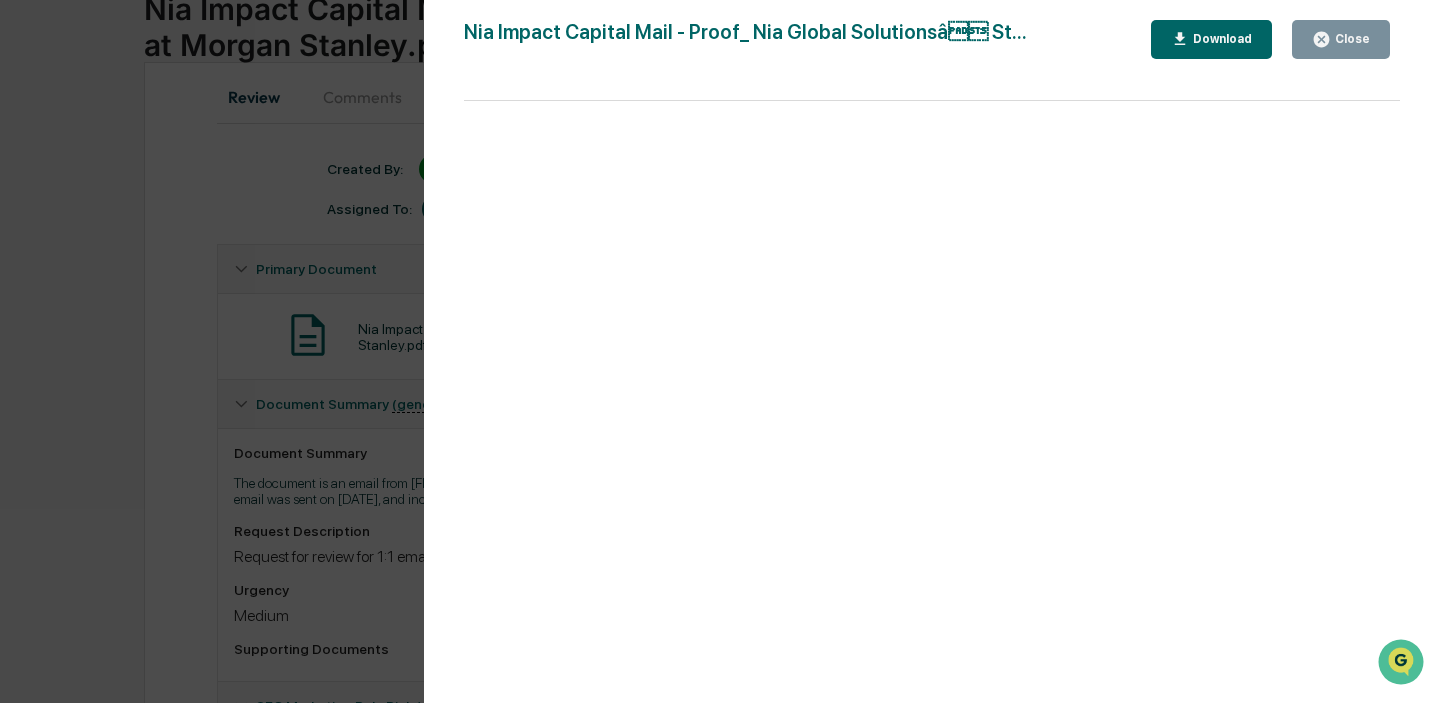 scroll, scrollTop: 0, scrollLeft: 0, axis: both 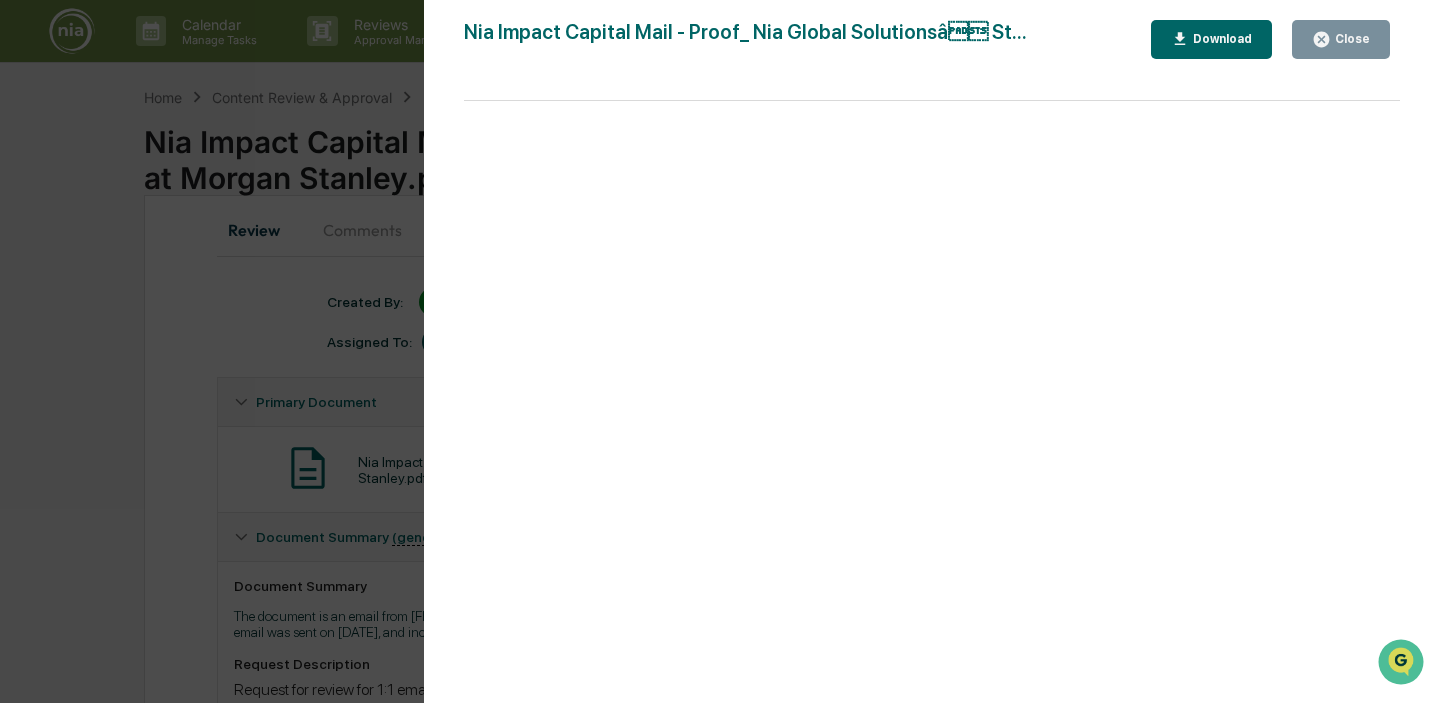 click on "Version History 08/05/2025, 02:12 PM Nicole Dodson Nia Impact Capital Mail - Proof_ Nia Global Solutionsâ St...   Close   Download Page  2   100%" at bounding box center [720, 351] 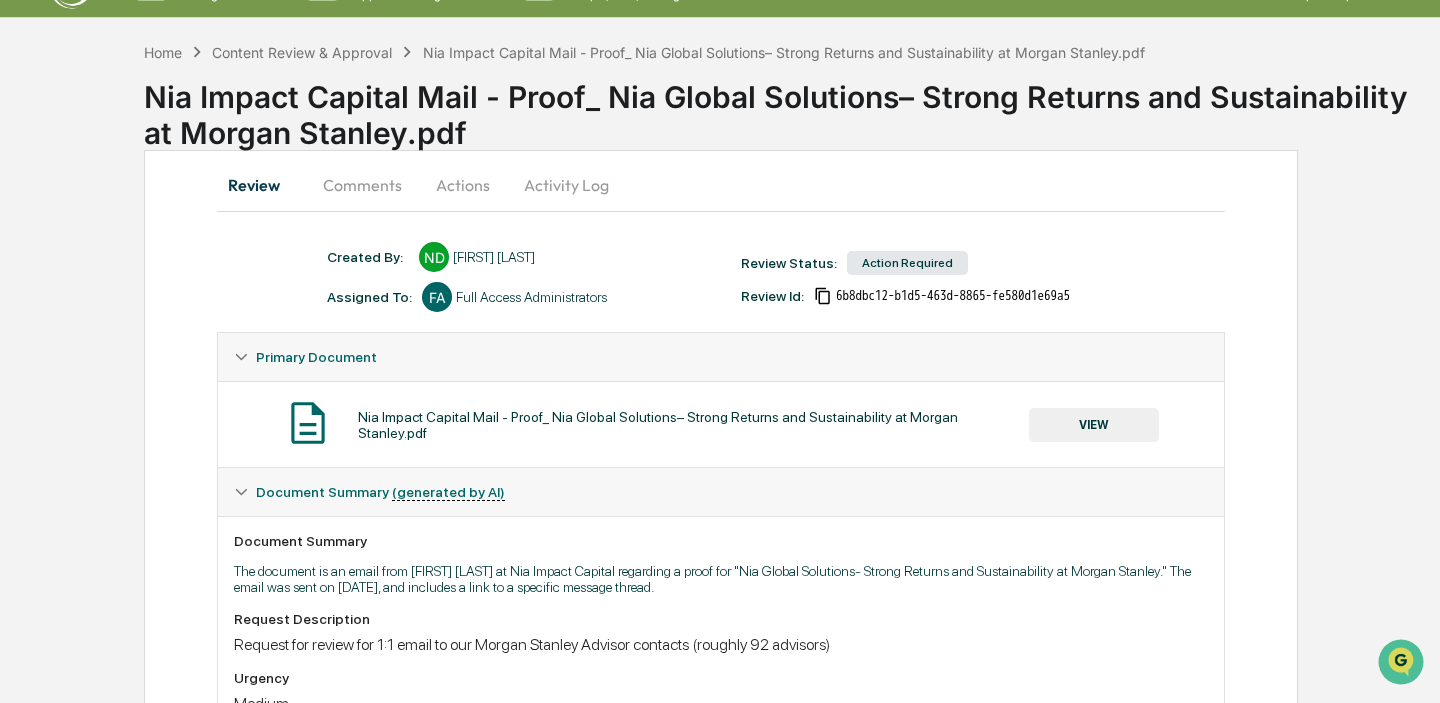 scroll, scrollTop: 0, scrollLeft: 0, axis: both 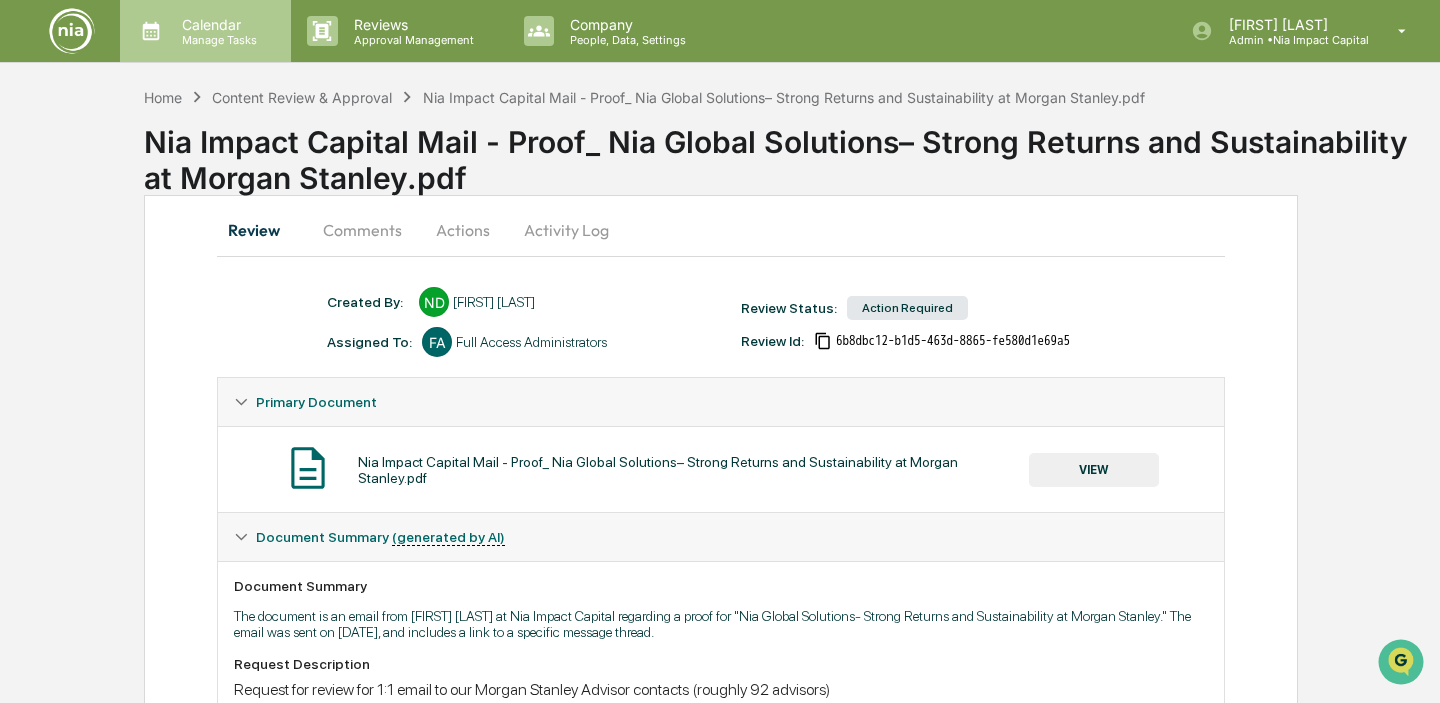 click on "Calendar" at bounding box center (216, 24) 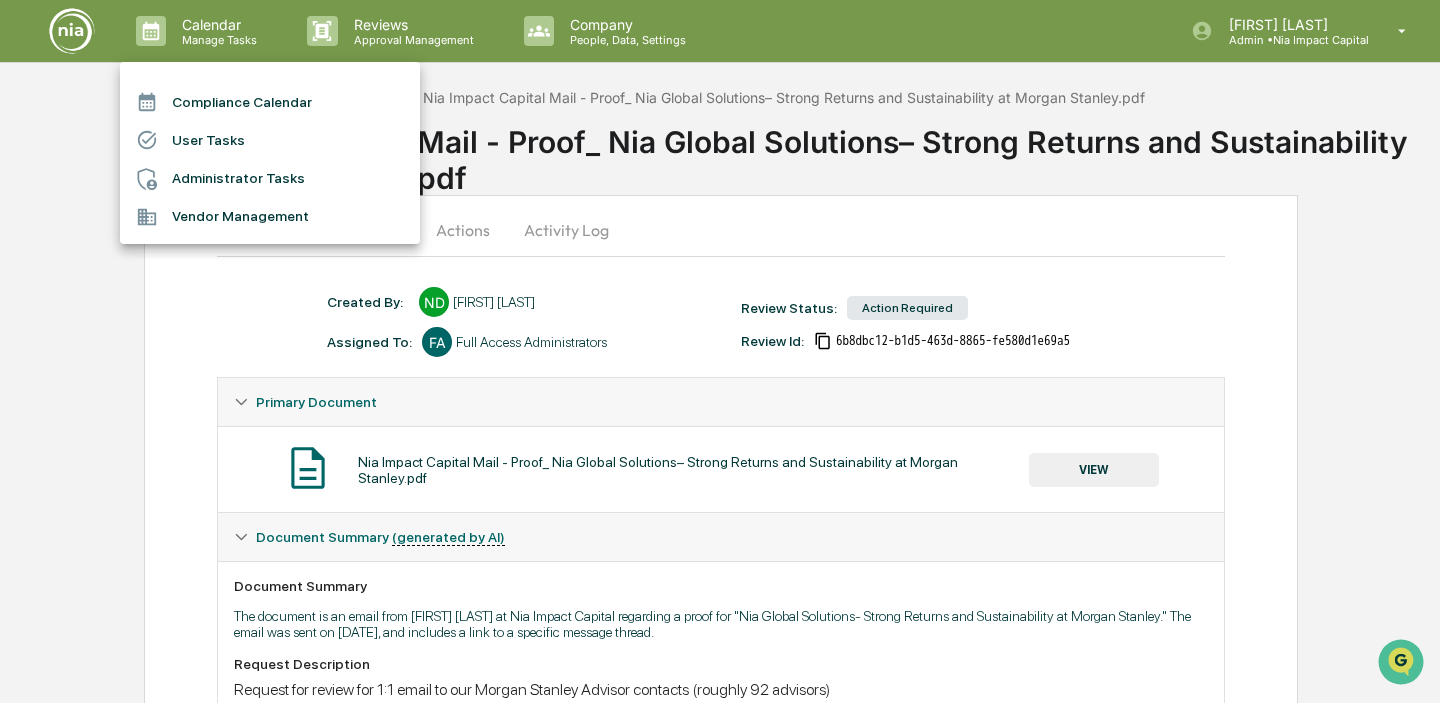 click on "Compliance Calendar" at bounding box center (270, 102) 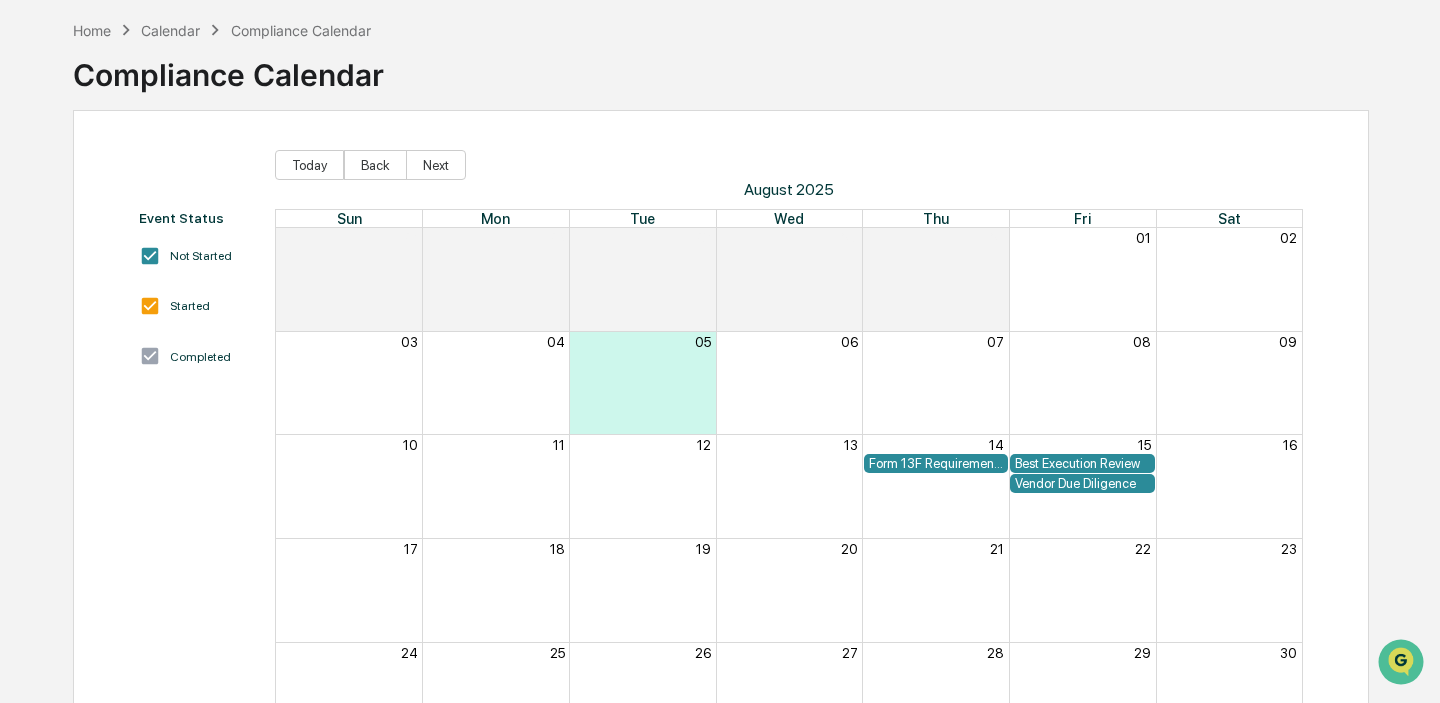 scroll, scrollTop: 0, scrollLeft: 0, axis: both 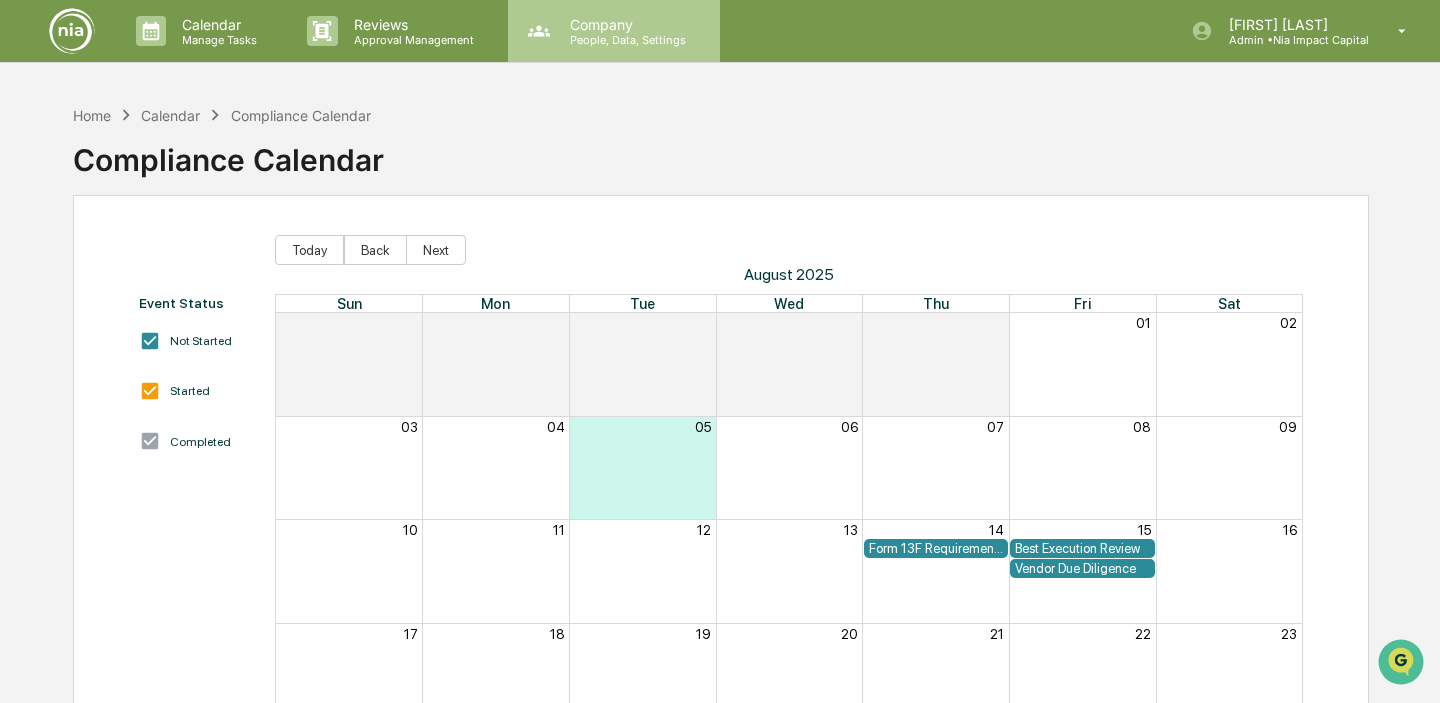 click on "People, Data, Settings" at bounding box center [625, 40] 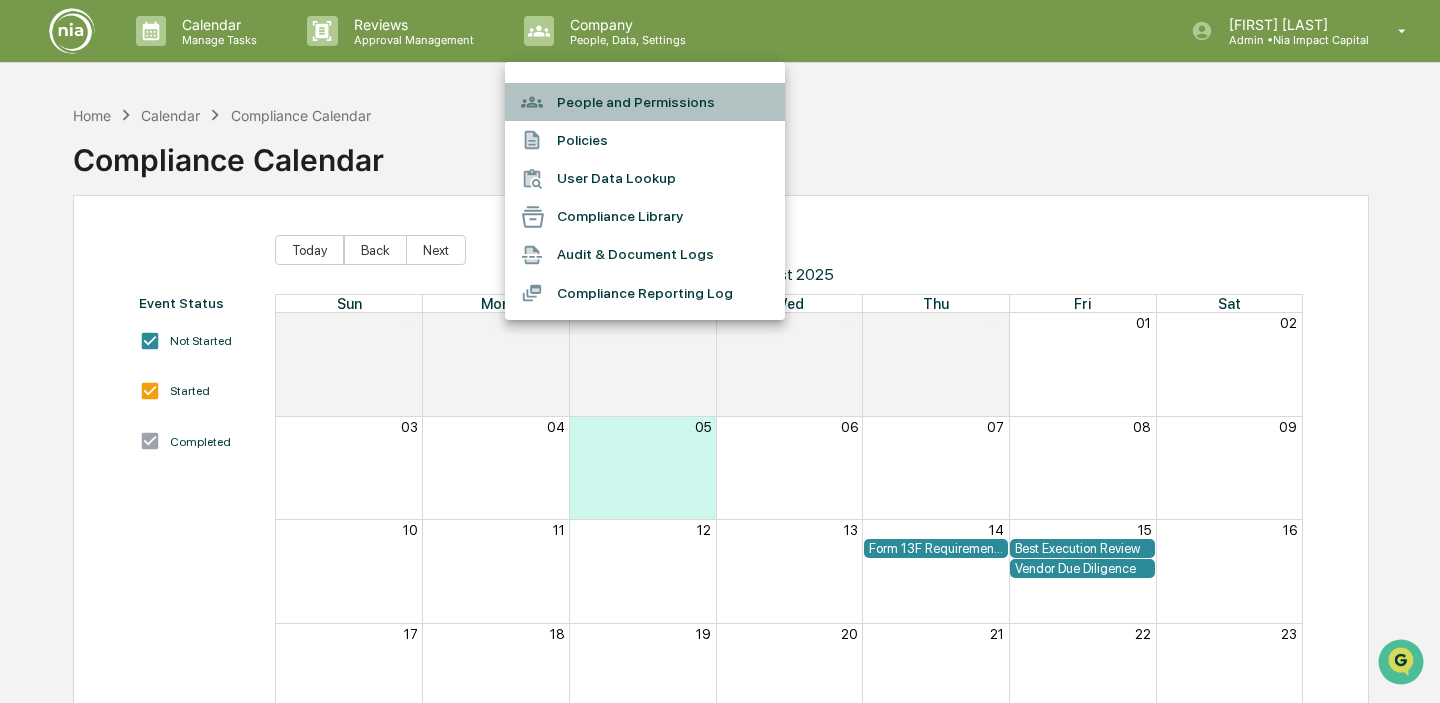 click on "People and Permissions" at bounding box center (645, 102) 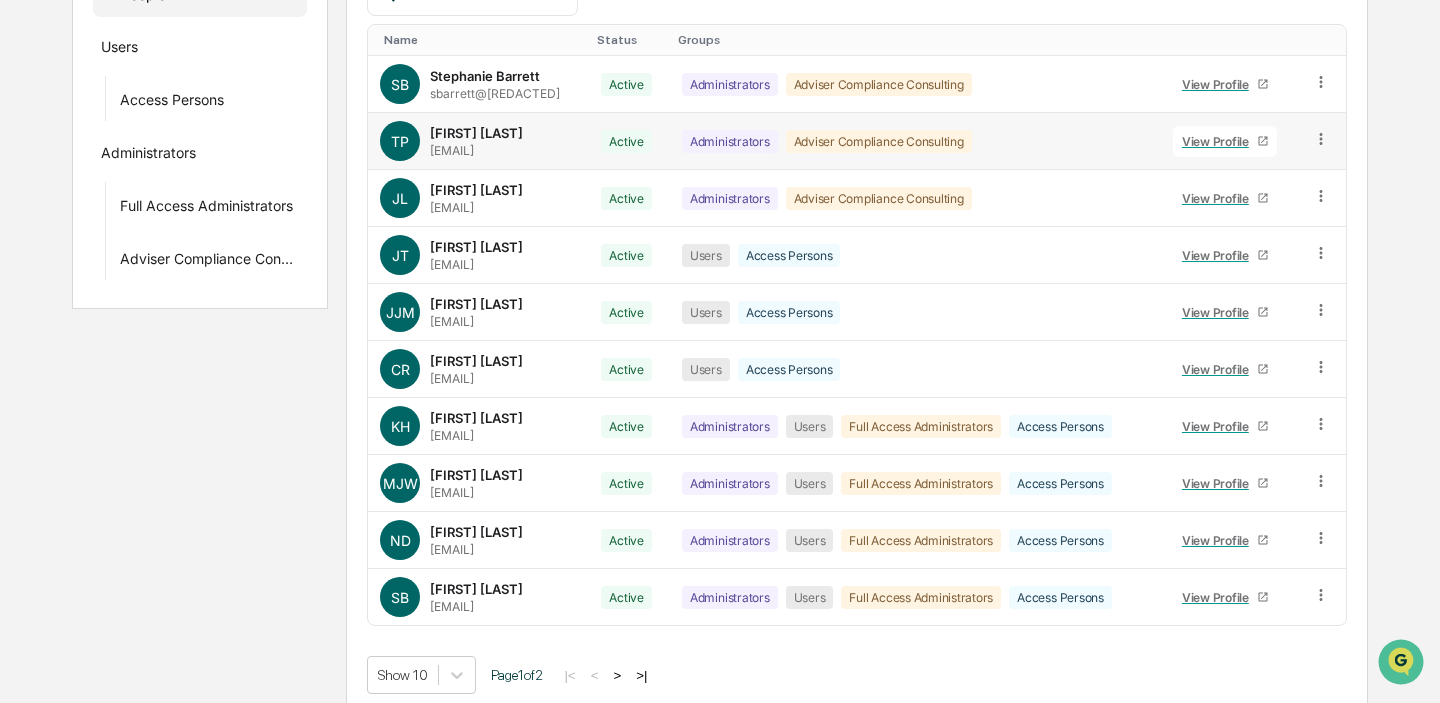 scroll, scrollTop: 340, scrollLeft: 0, axis: vertical 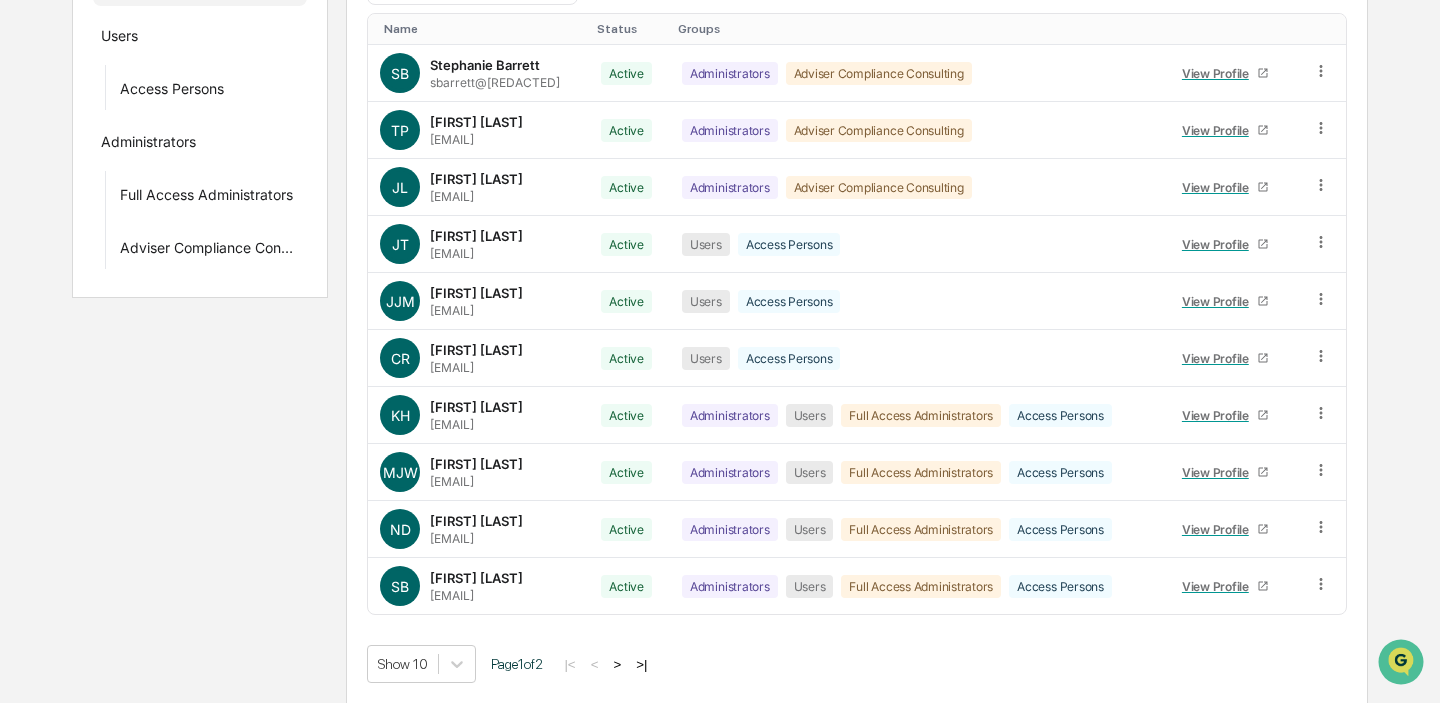 click on ">" at bounding box center (617, 664) 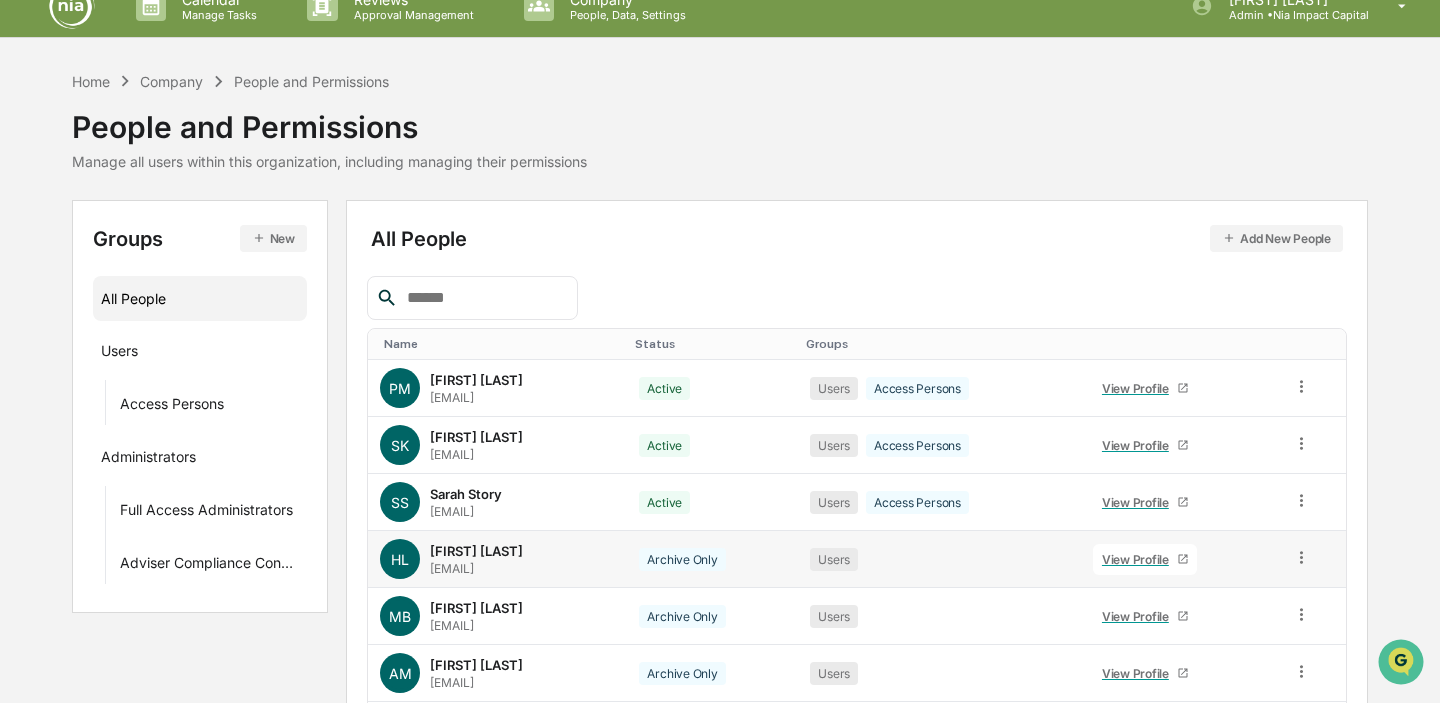 scroll, scrollTop: 0, scrollLeft: 0, axis: both 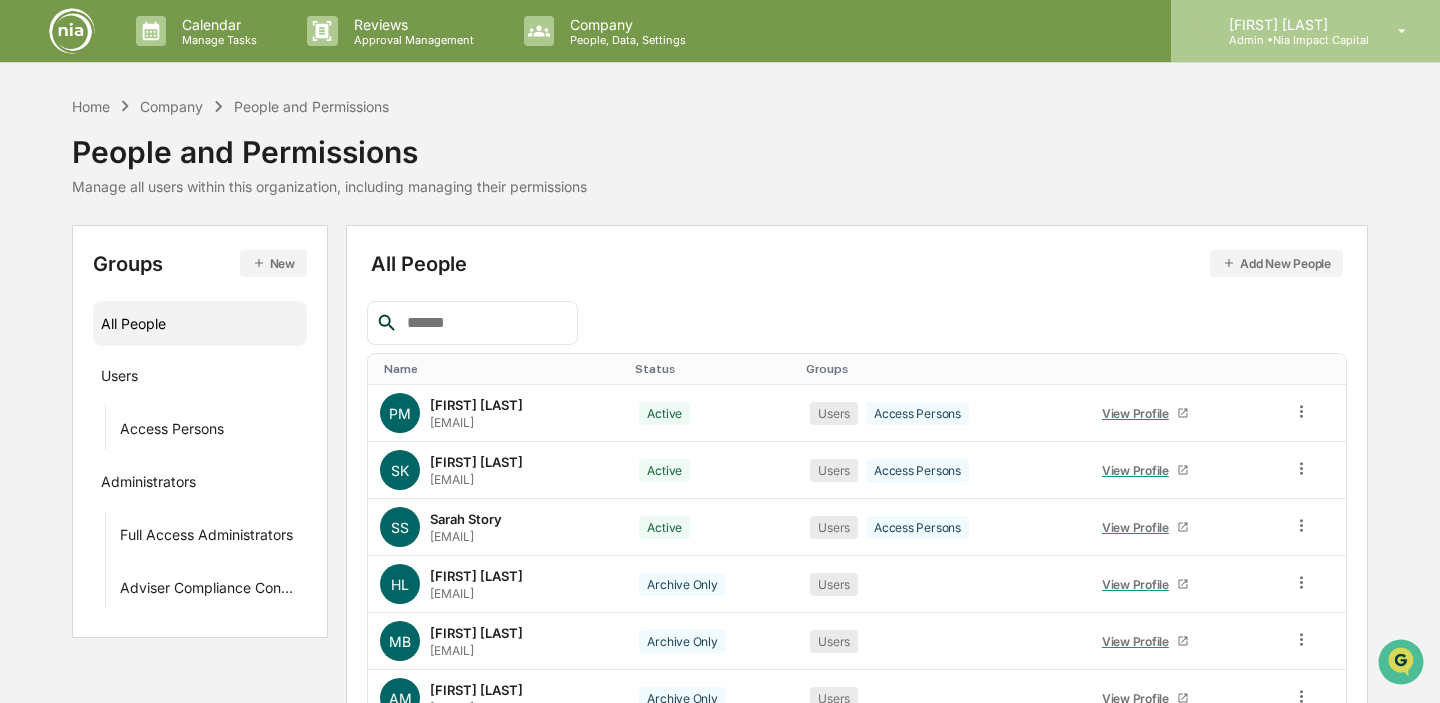 click on "Admin •  Nia Impact Capital" at bounding box center (1291, 40) 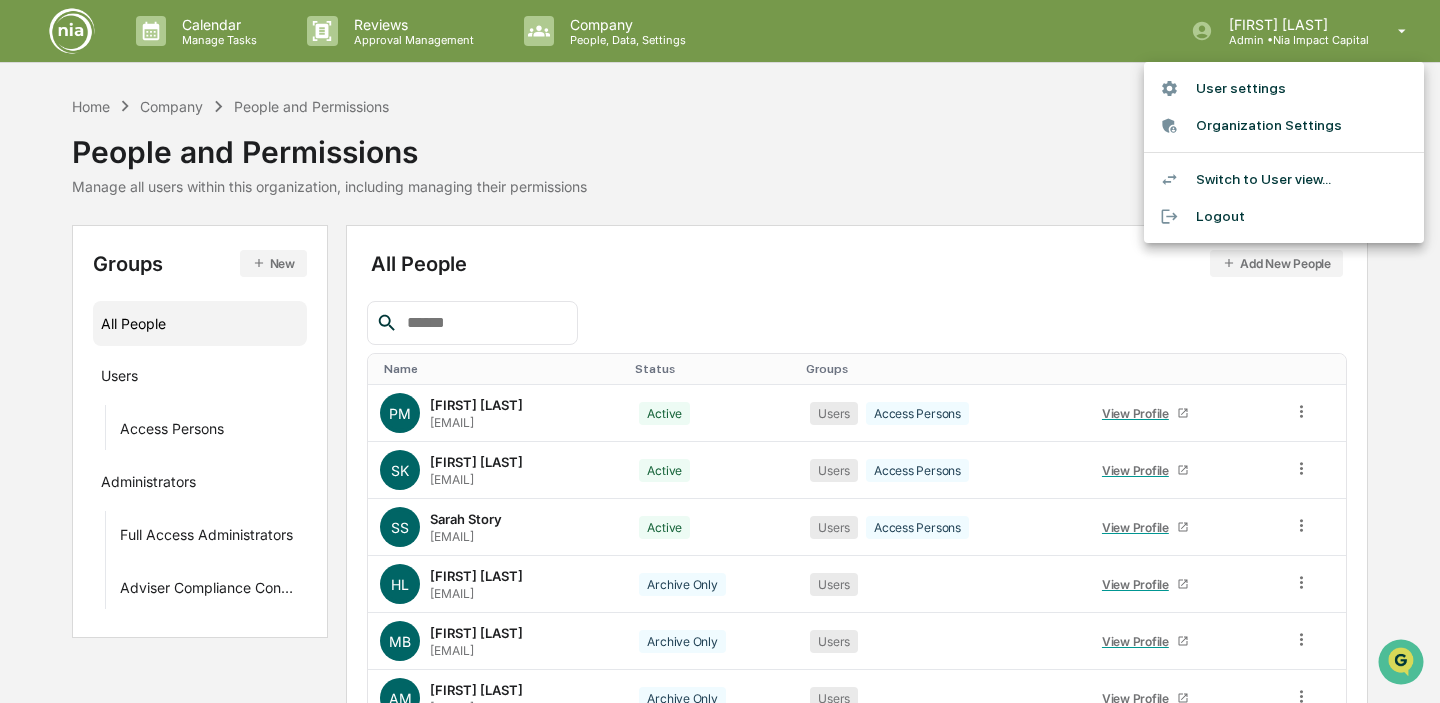 click at bounding box center (720, 351) 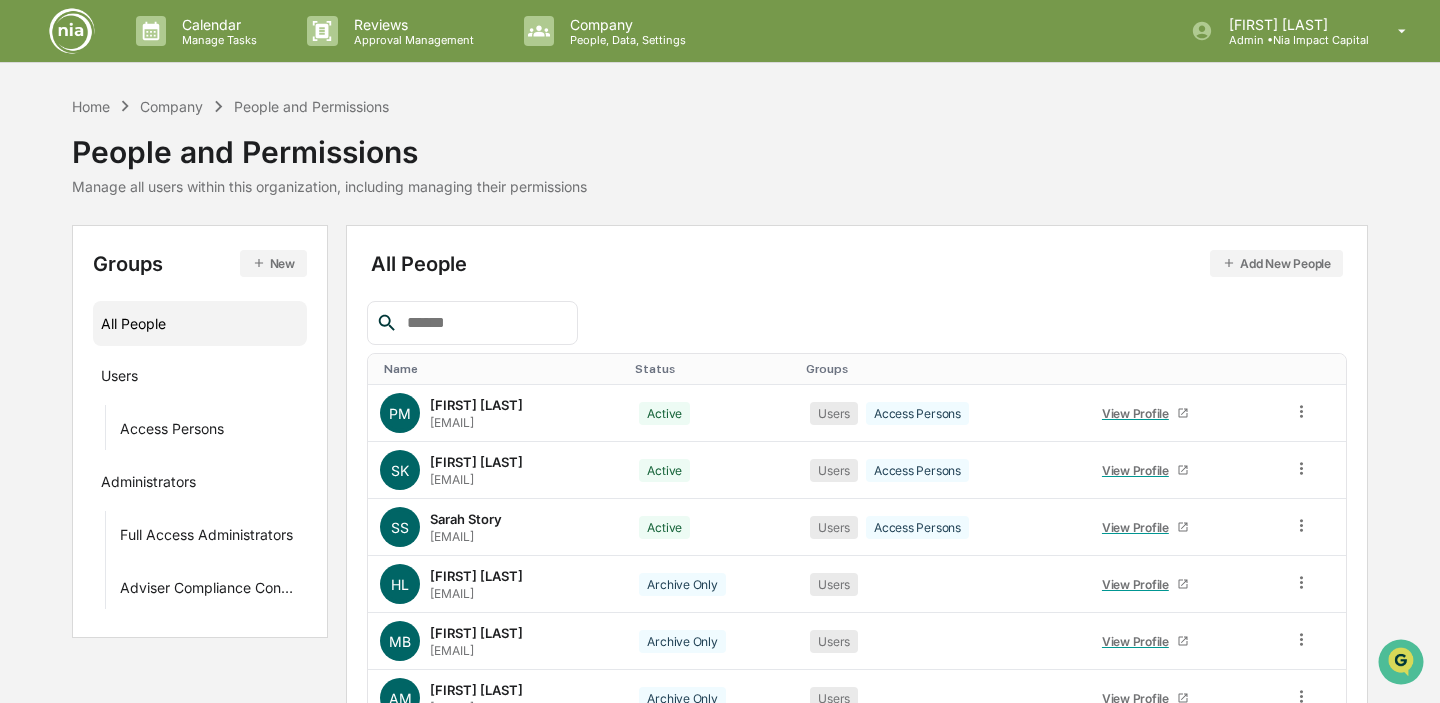 click on "Company" at bounding box center (171, 106) 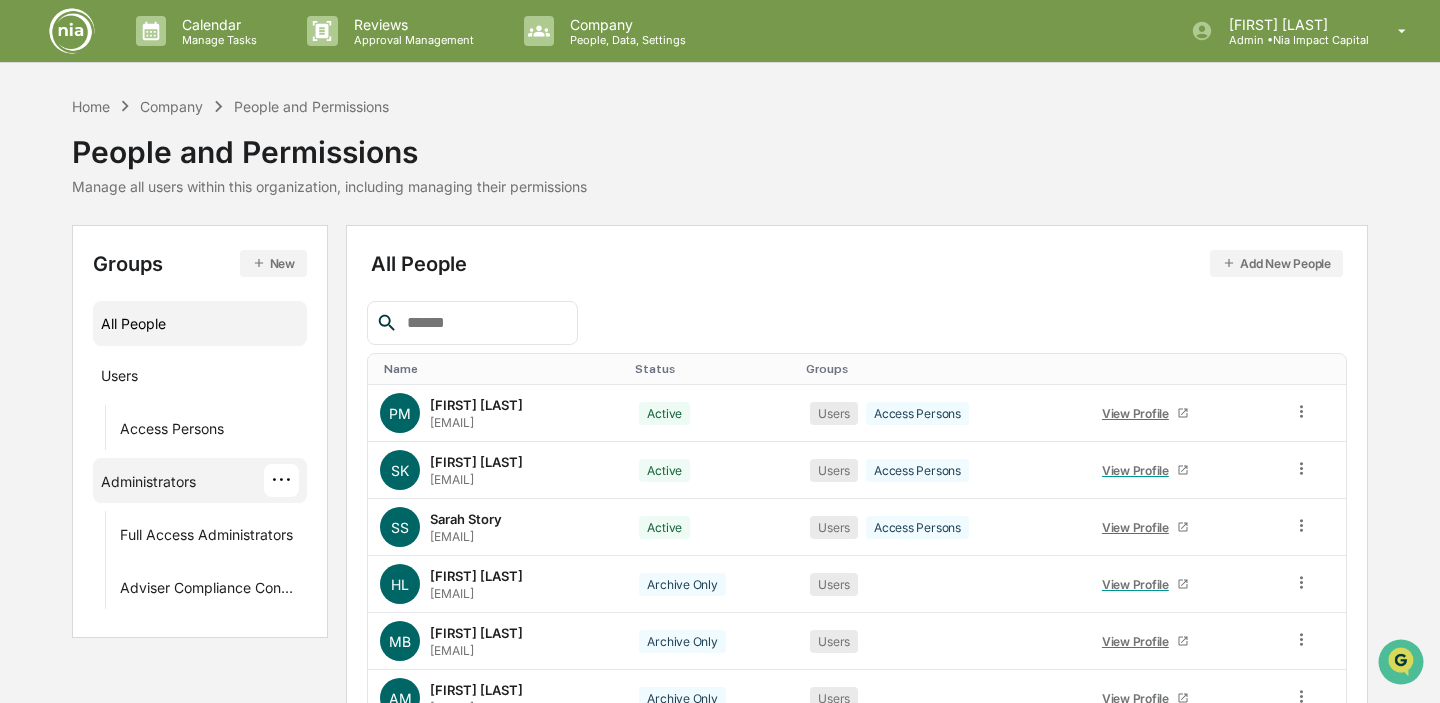click on "Administrators" at bounding box center [148, 485] 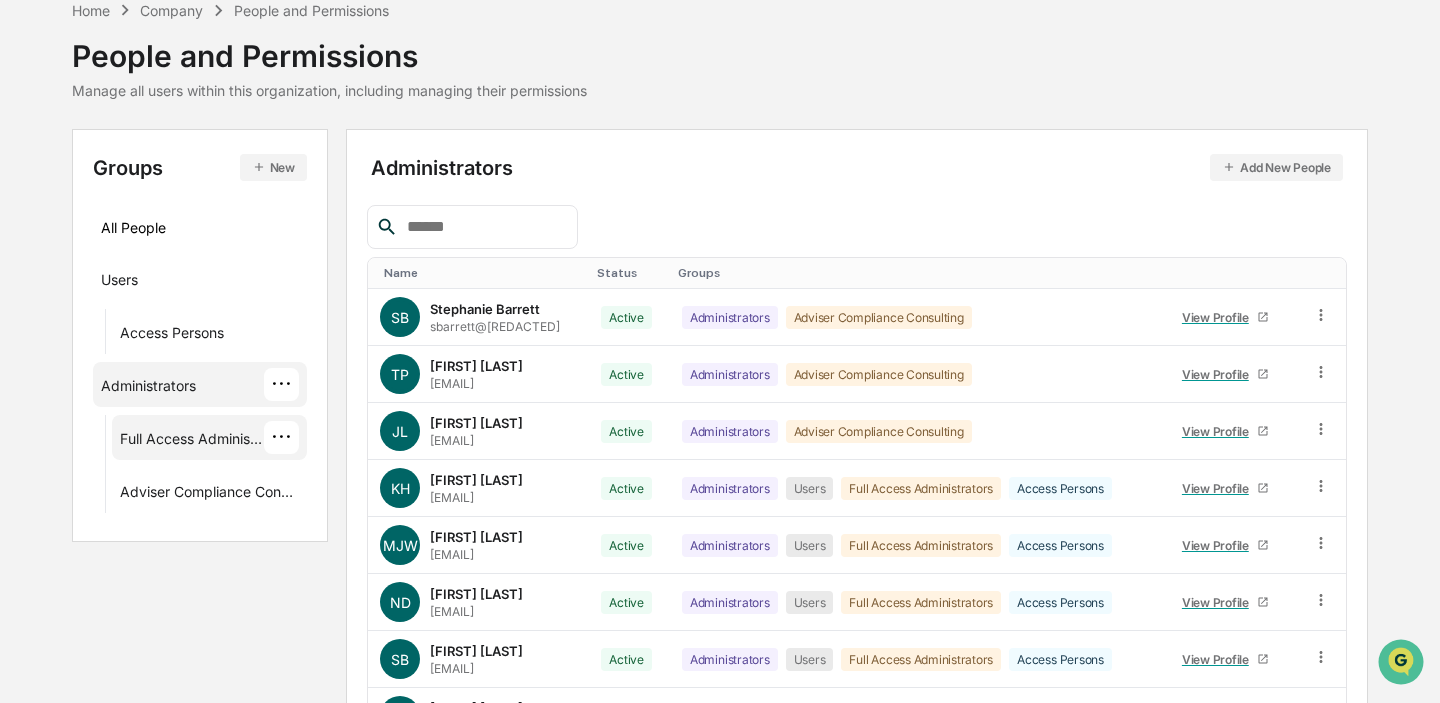 scroll, scrollTop: 107, scrollLeft: 0, axis: vertical 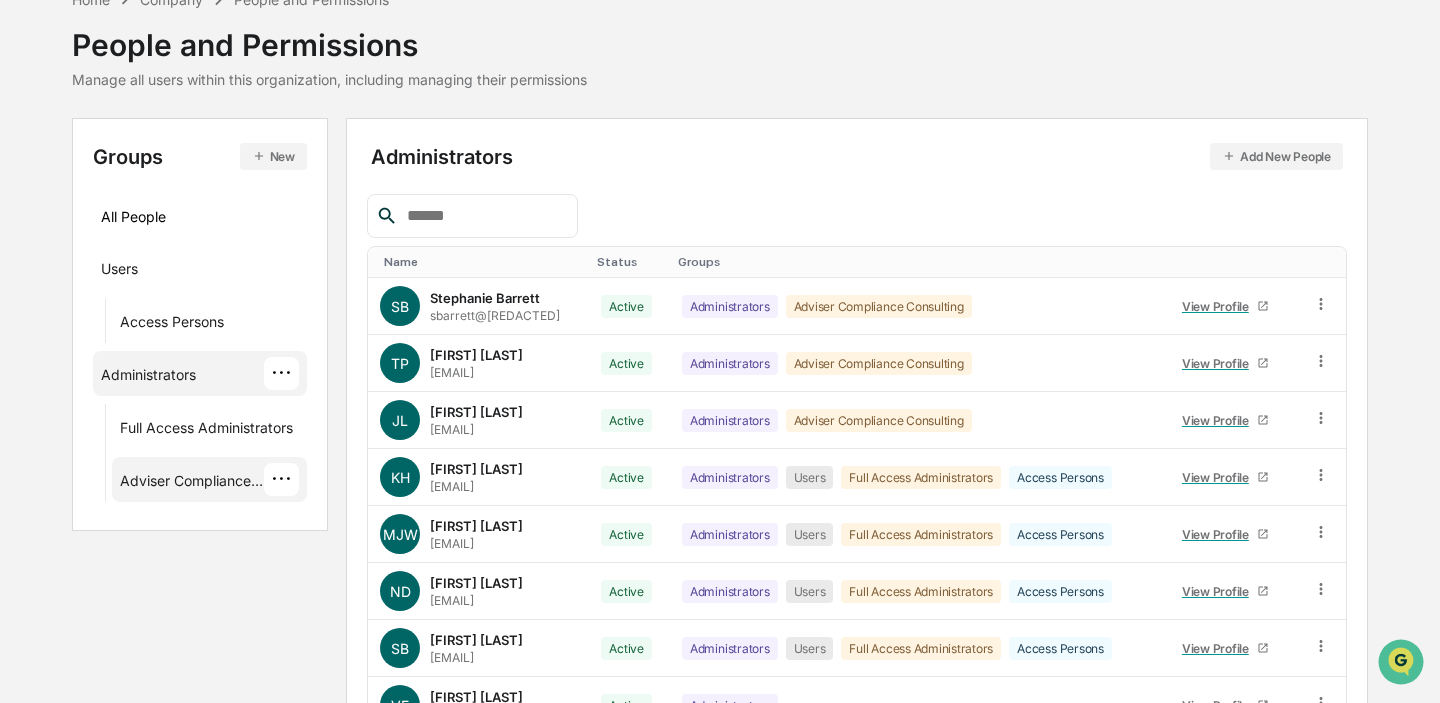 click on "Adviser Compliance Consulting" at bounding box center (192, 484) 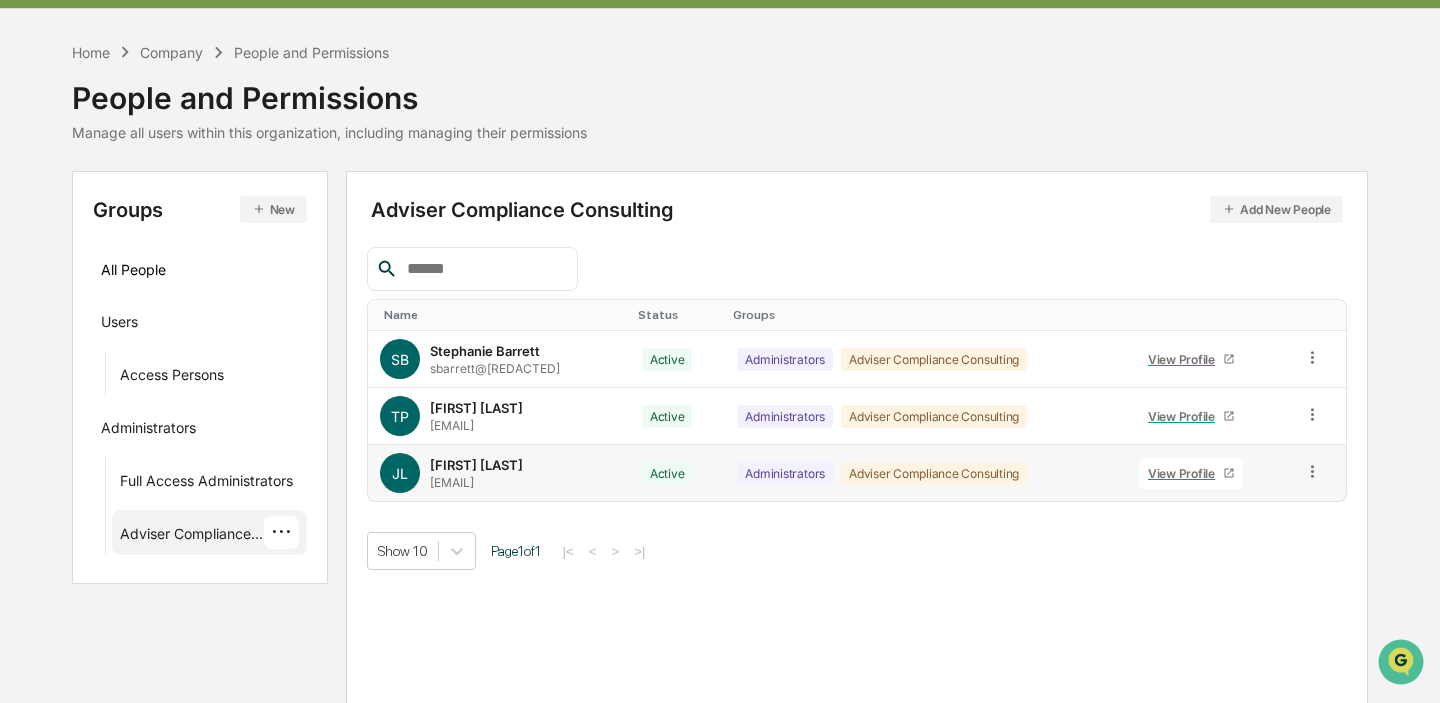 scroll, scrollTop: 50, scrollLeft: 0, axis: vertical 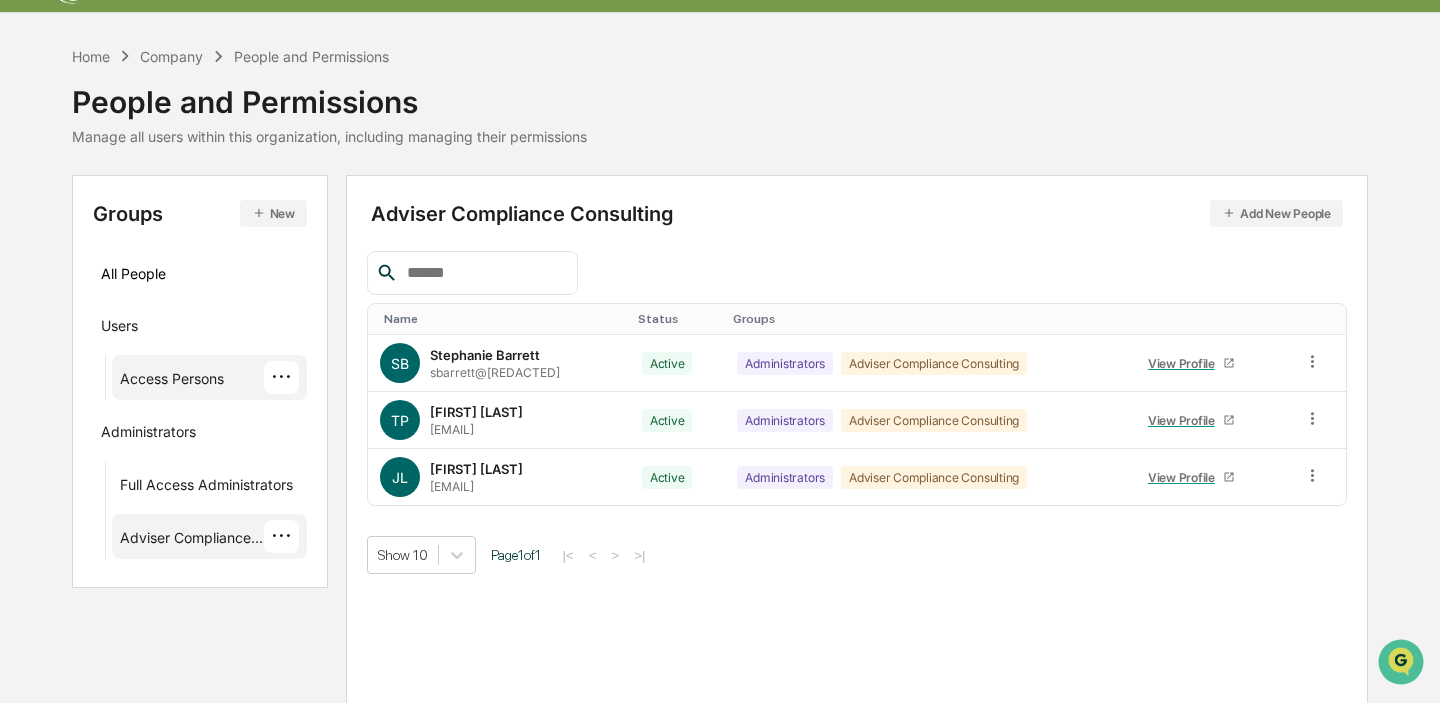 click on "Access Persons ···" at bounding box center [209, 377] 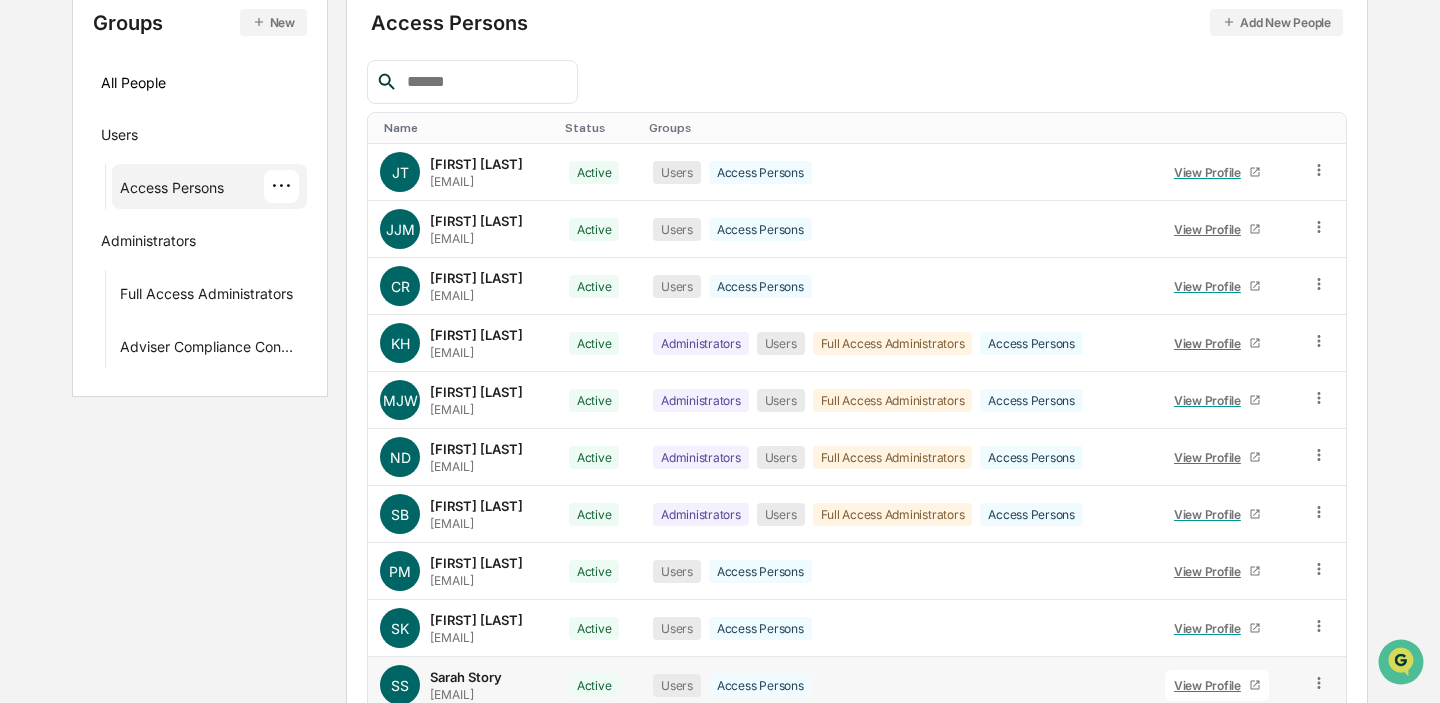 scroll, scrollTop: 185, scrollLeft: 0, axis: vertical 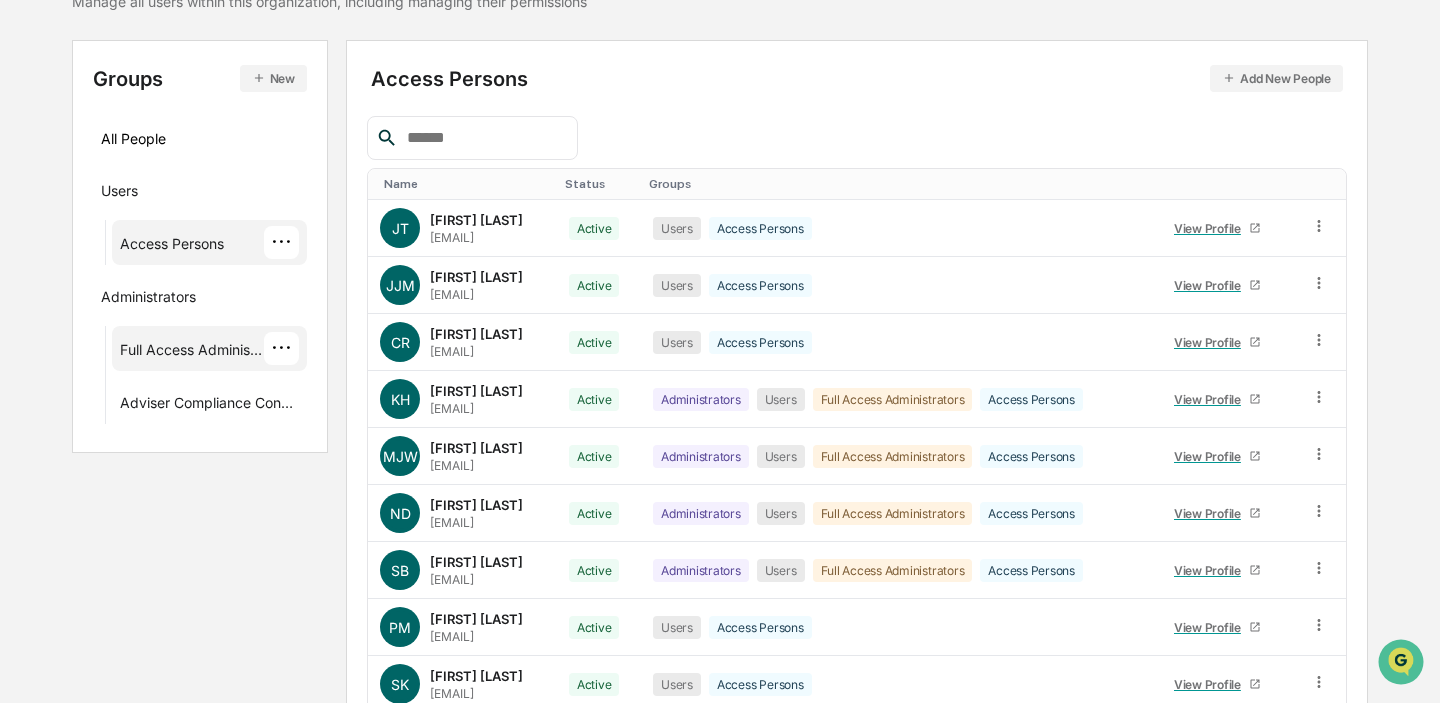 click on "Full Access Administrators" at bounding box center [192, 353] 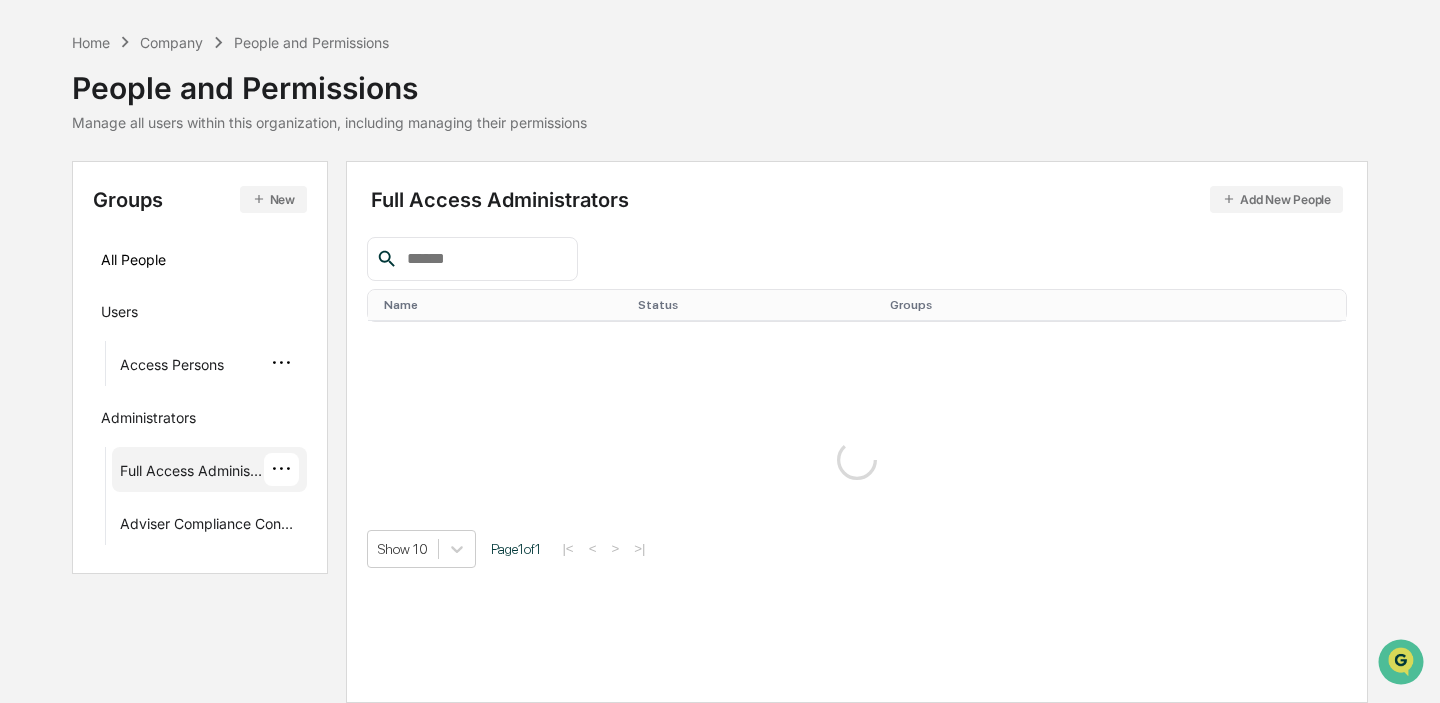 scroll, scrollTop: 64, scrollLeft: 0, axis: vertical 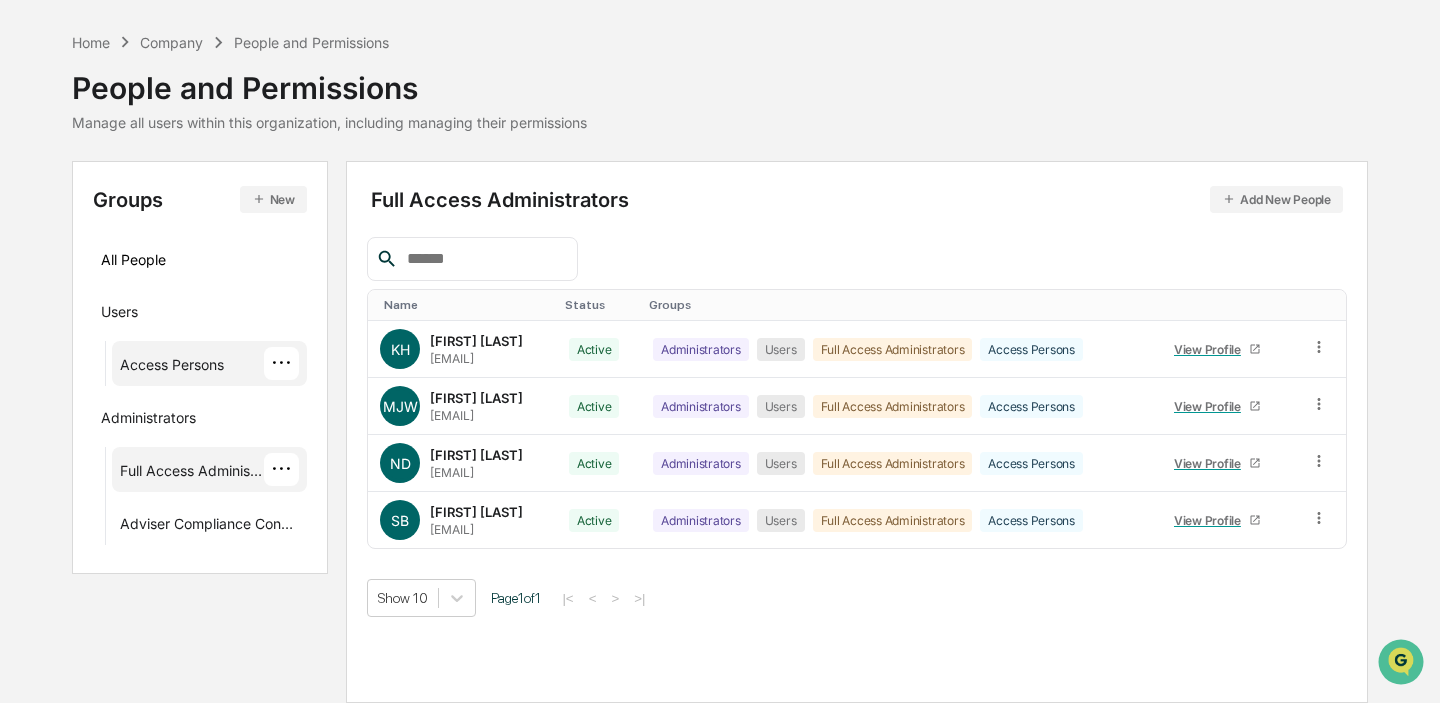 click on "Access Persons" at bounding box center [172, 368] 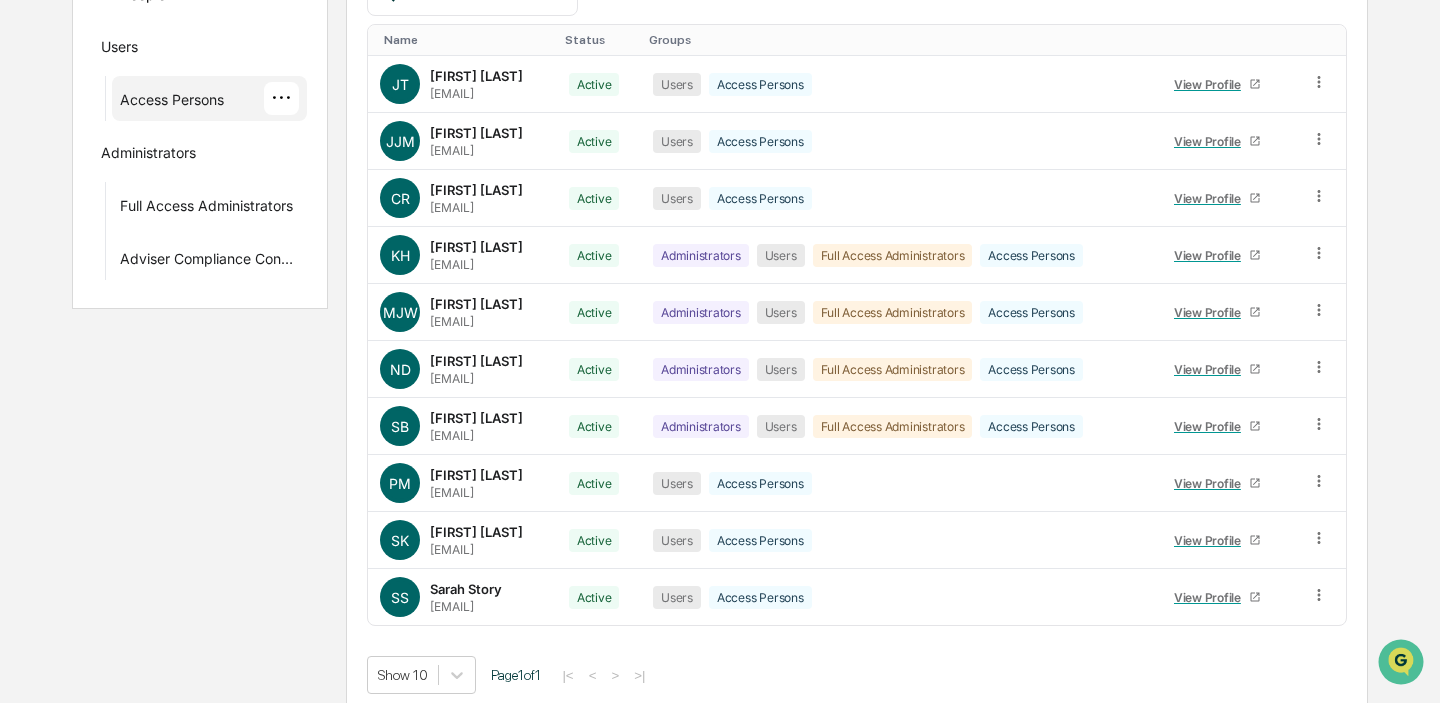 scroll, scrollTop: 340, scrollLeft: 0, axis: vertical 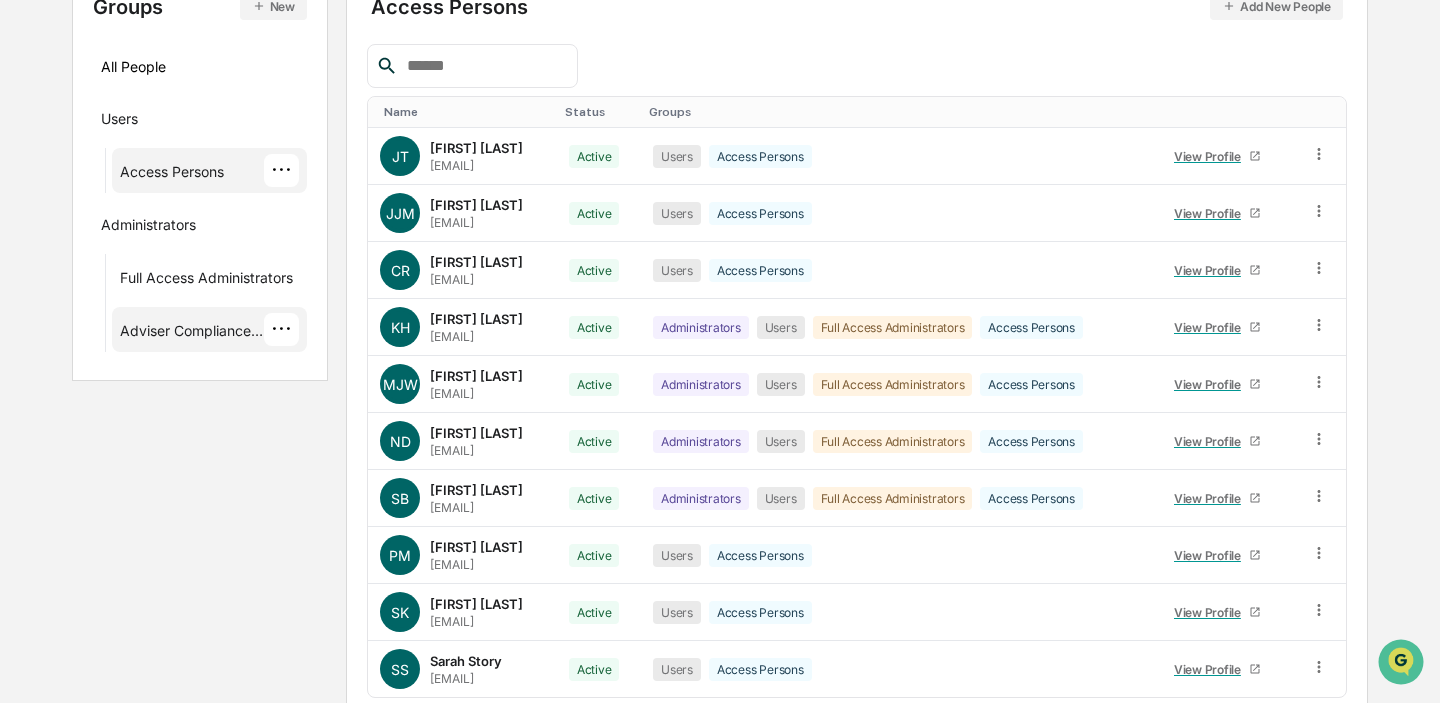 click on "Adviser Compliance Consulting" at bounding box center [192, 334] 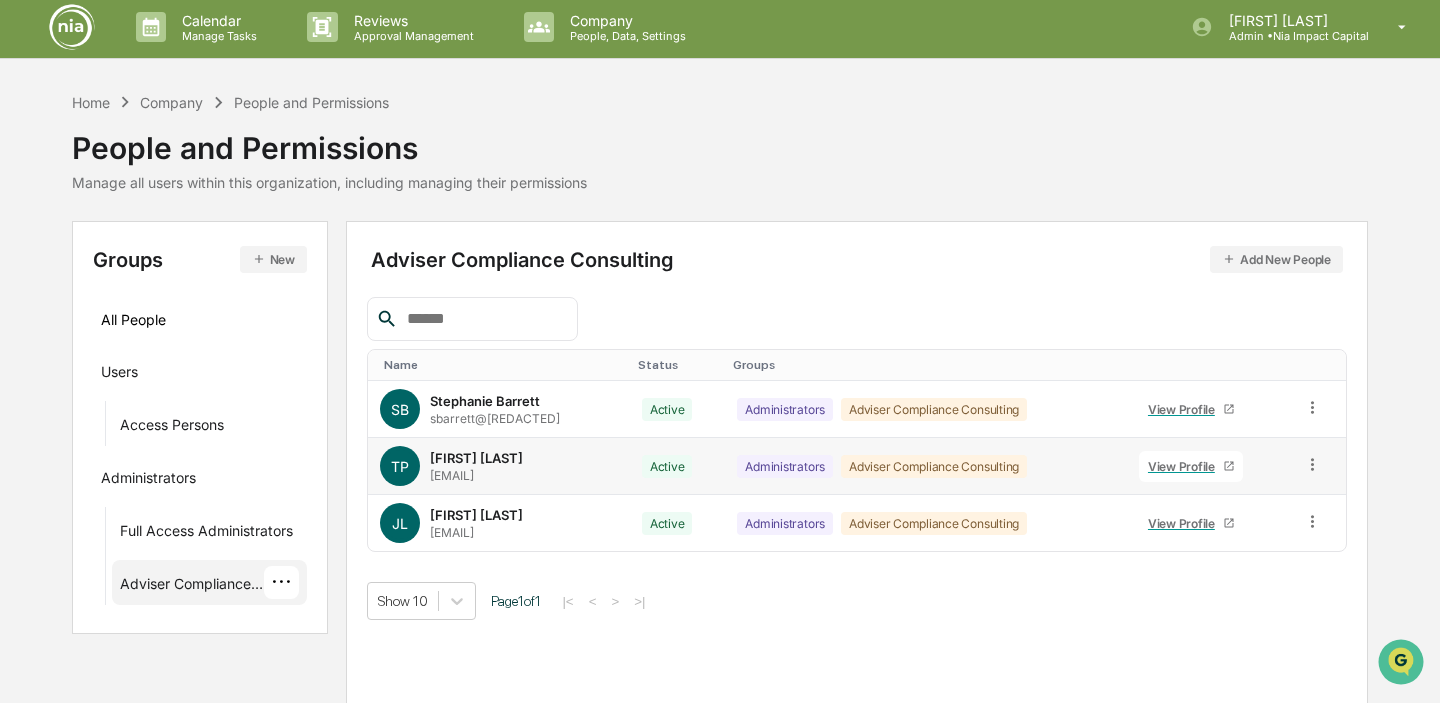 scroll, scrollTop: 0, scrollLeft: 0, axis: both 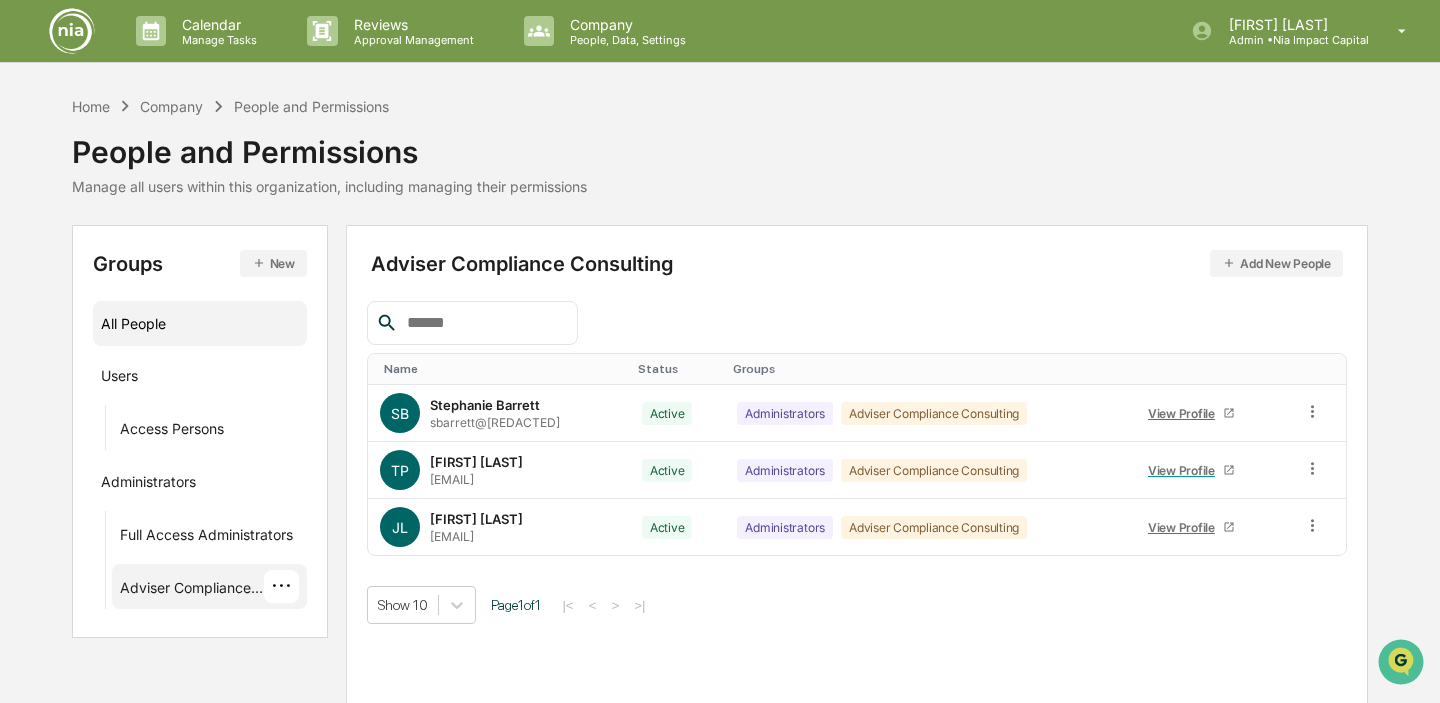 click on "All People" at bounding box center [200, 323] 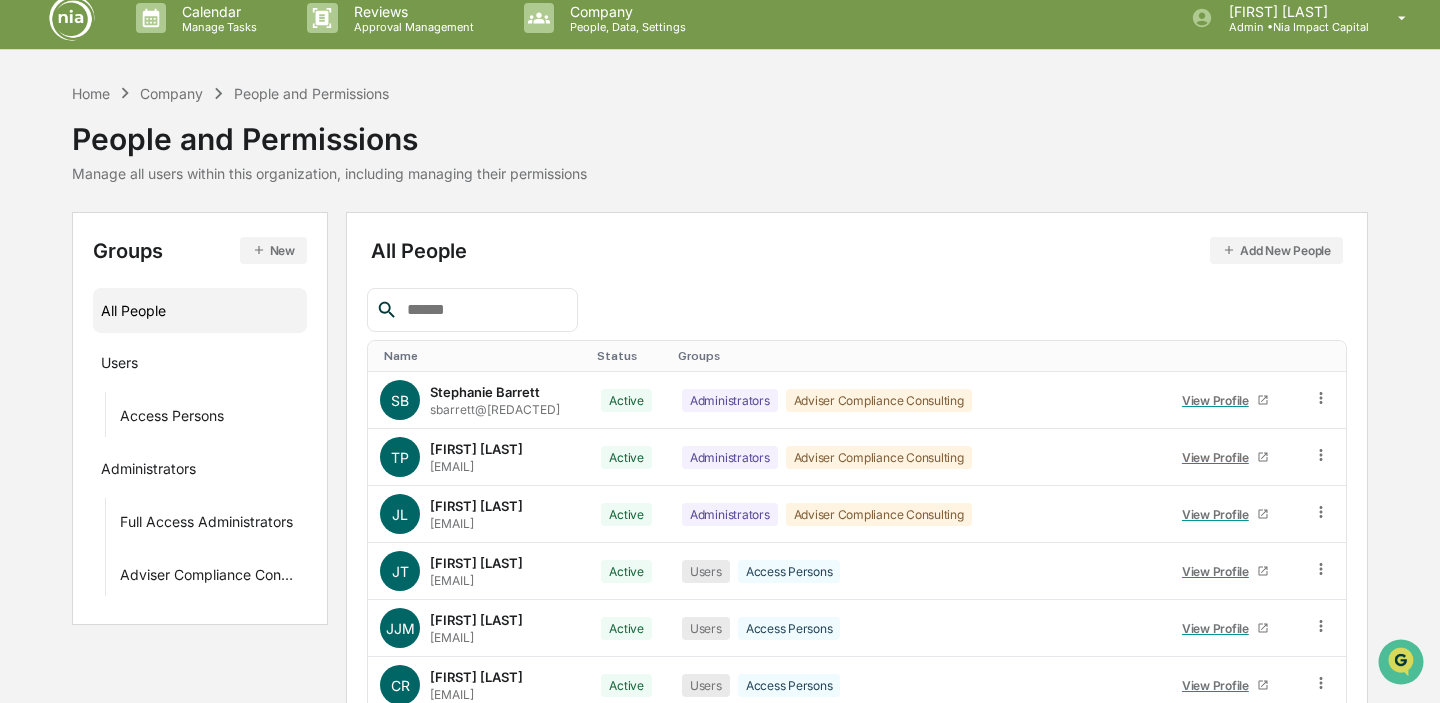 scroll, scrollTop: 0, scrollLeft: 0, axis: both 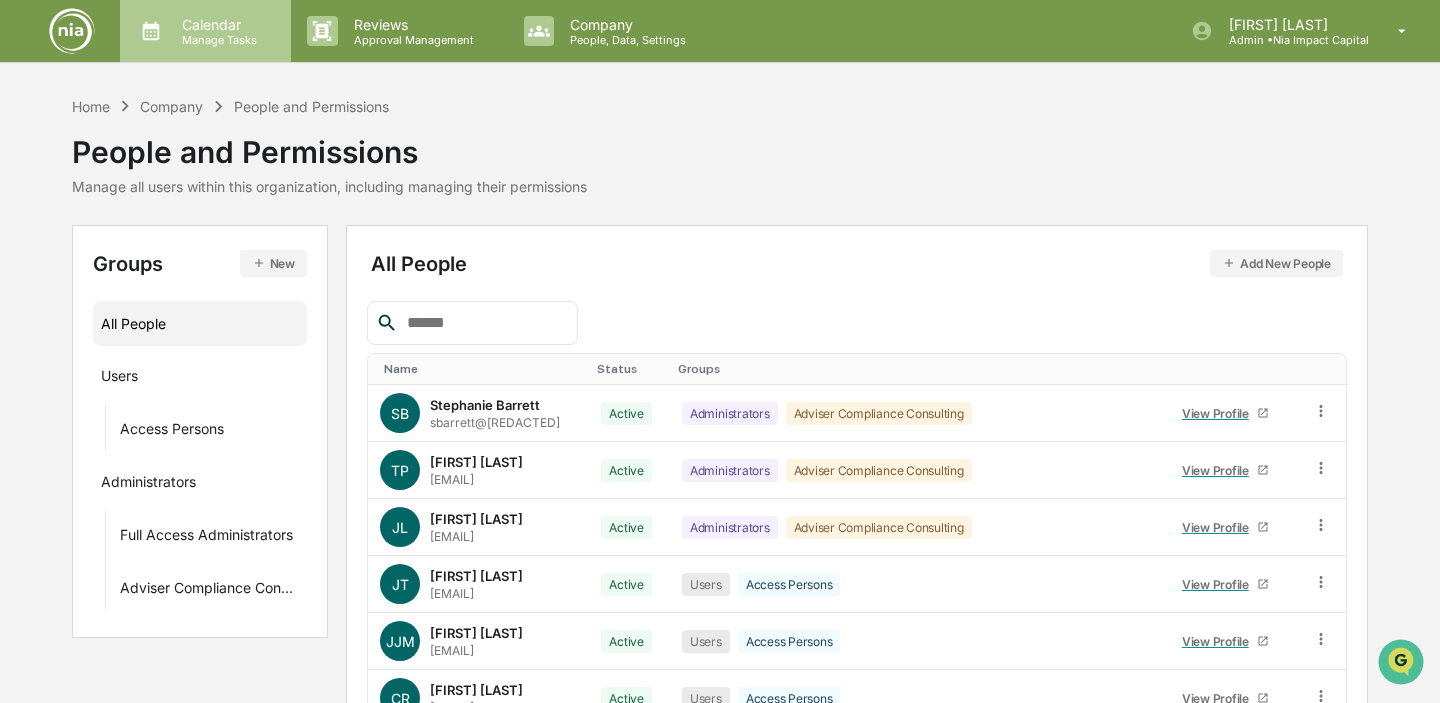 click 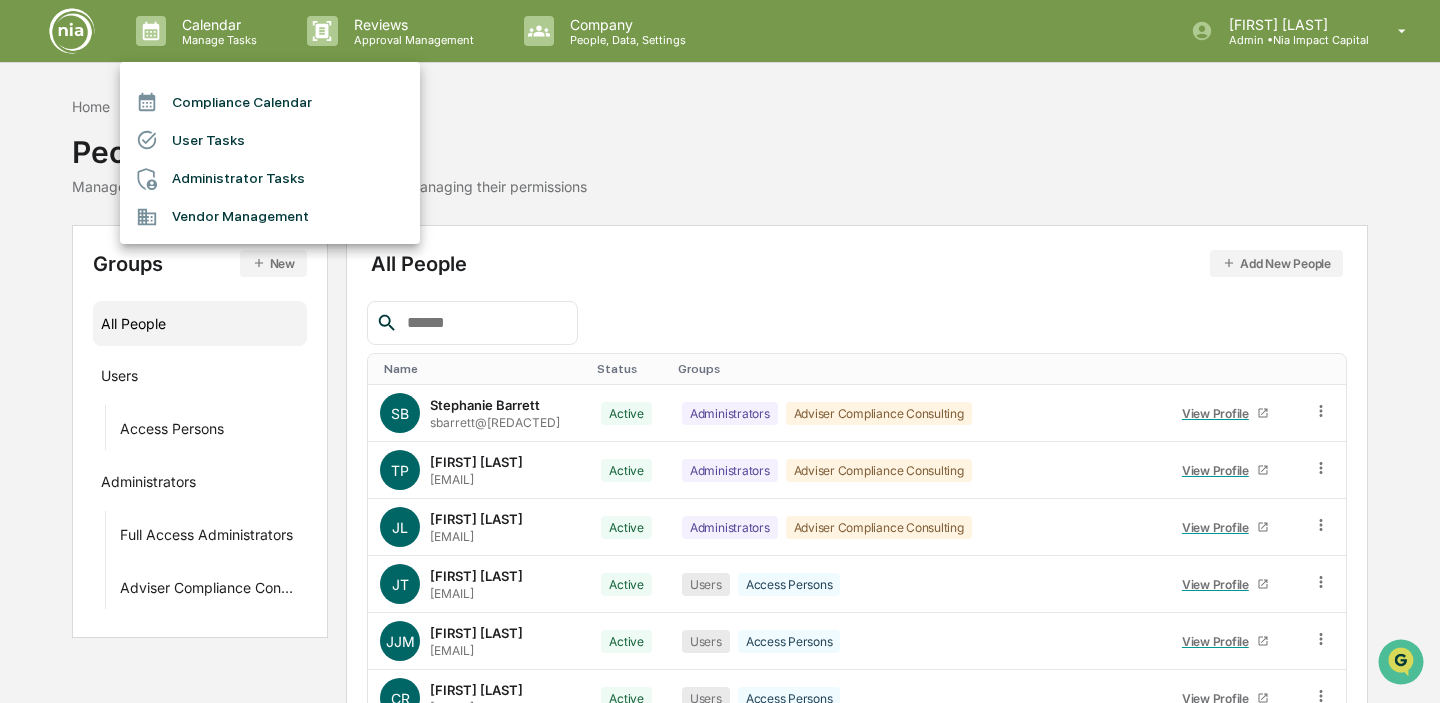 click on "Administrator Tasks" at bounding box center [270, 179] 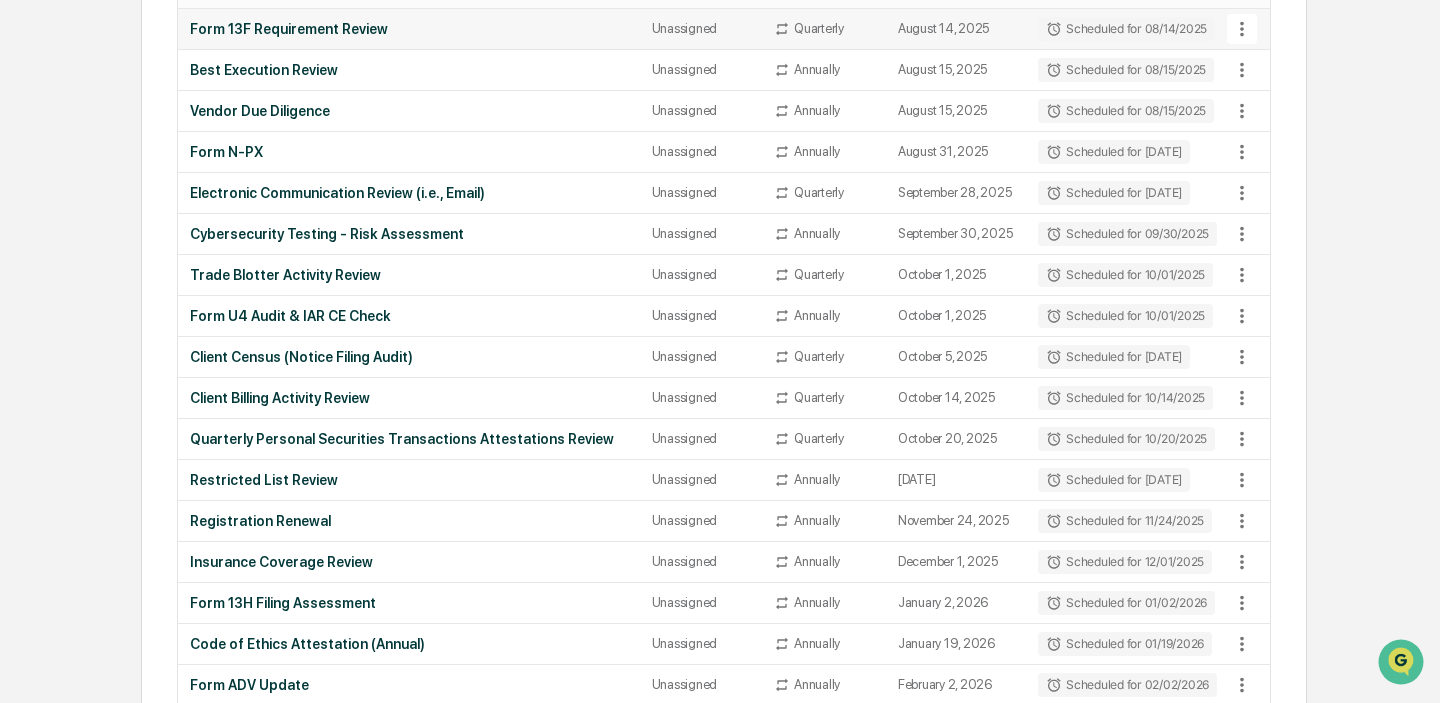 scroll, scrollTop: 0, scrollLeft: 0, axis: both 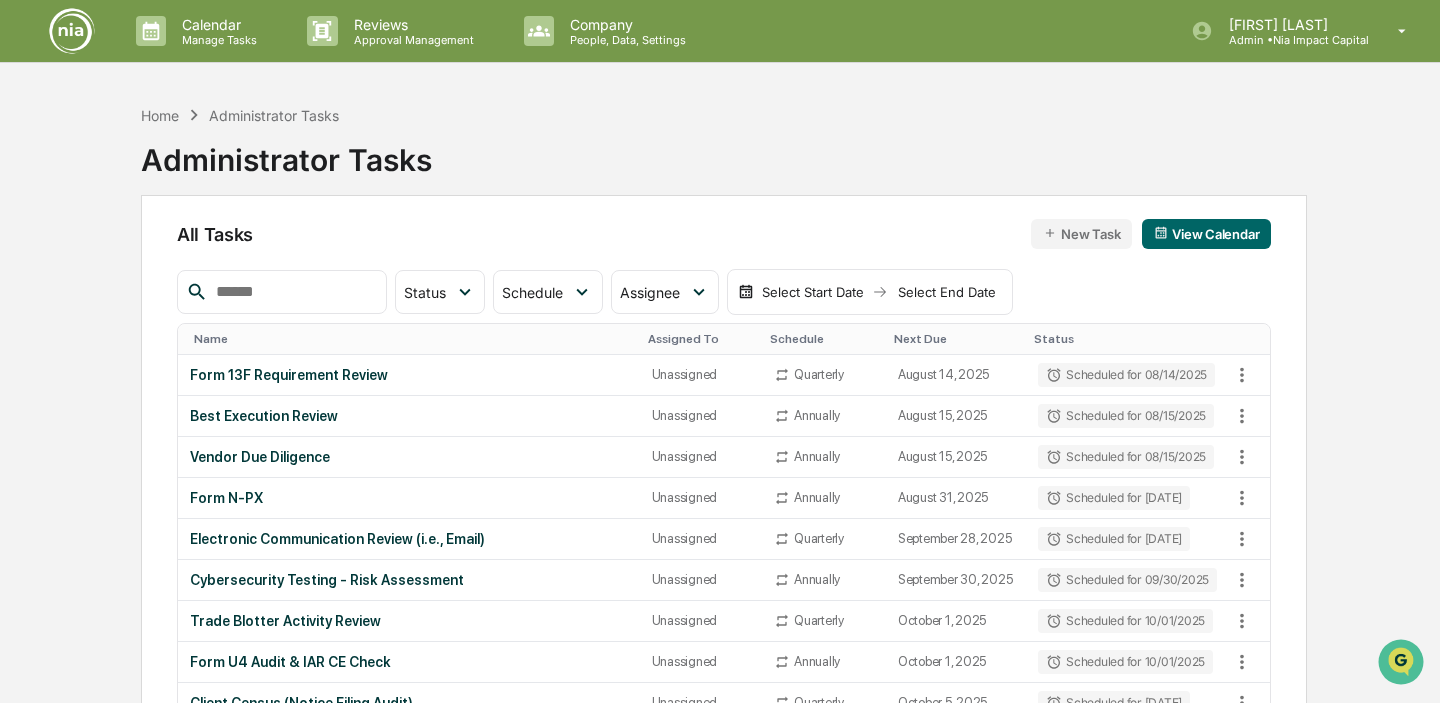 click on "View Calendar" at bounding box center (1206, 234) 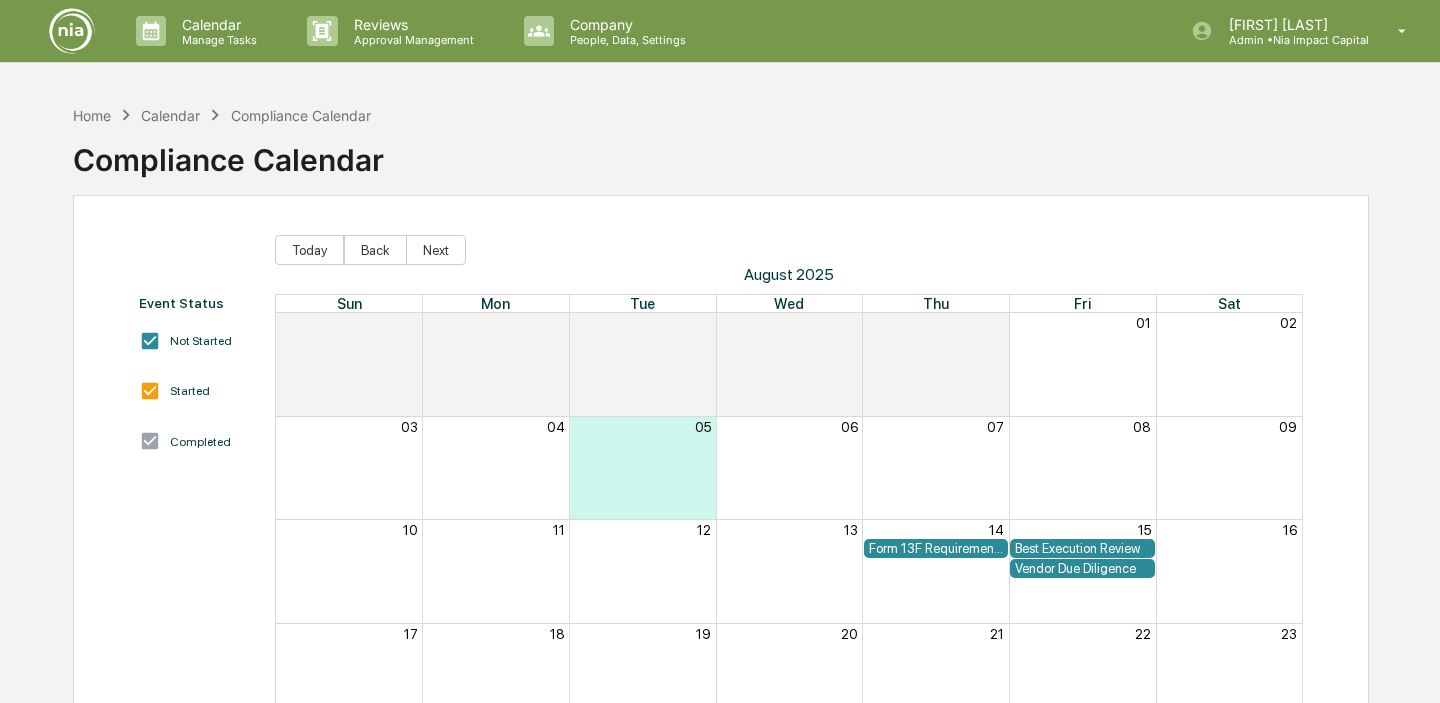 scroll, scrollTop: 0, scrollLeft: 0, axis: both 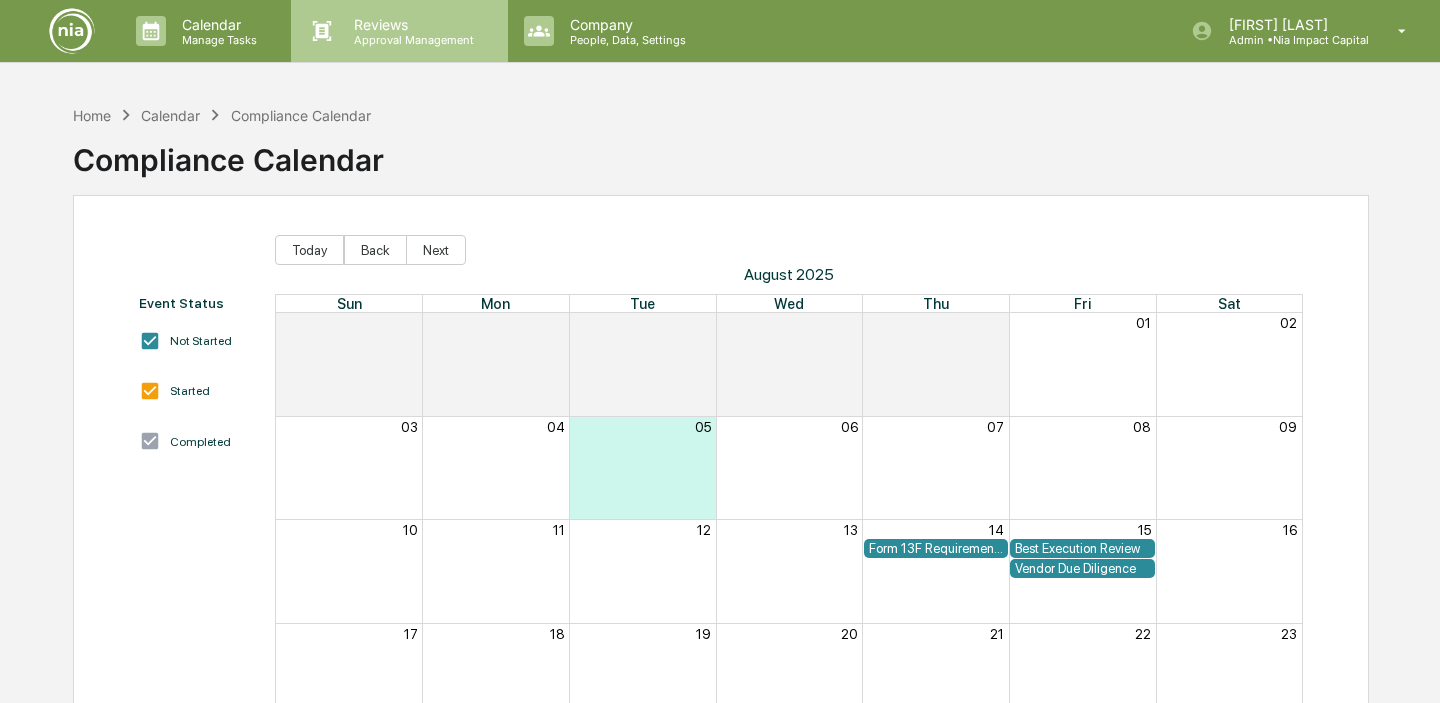 click on "Reviews" at bounding box center [411, 24] 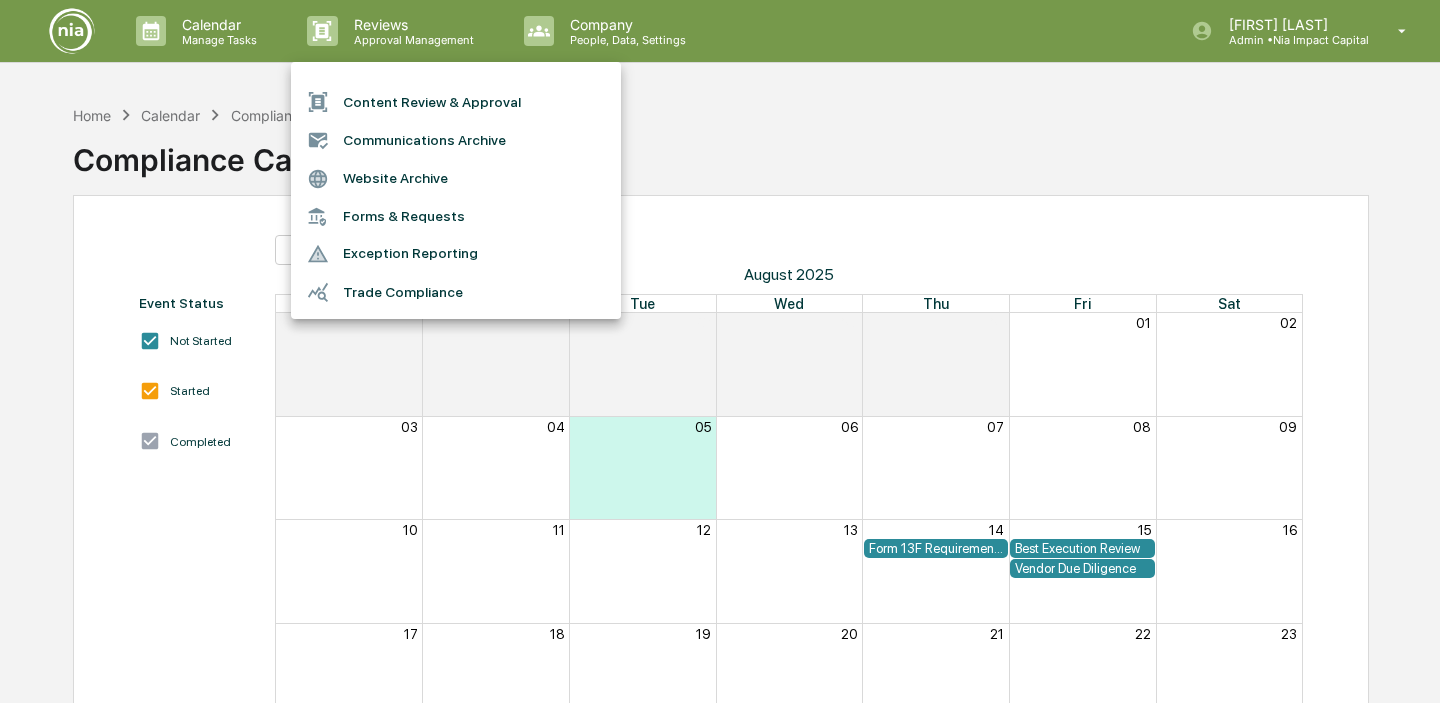 click on "Content Review & Approval" at bounding box center [456, 102] 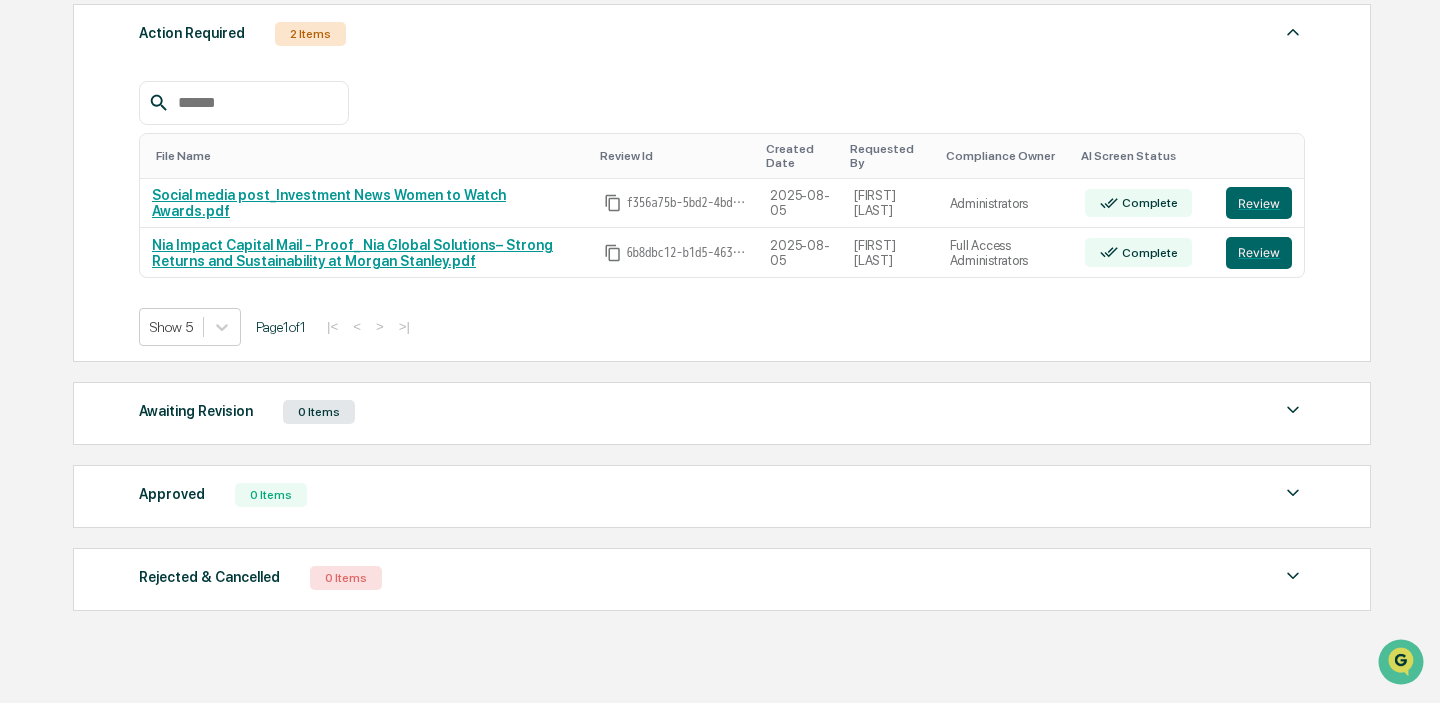 scroll, scrollTop: 299, scrollLeft: 0, axis: vertical 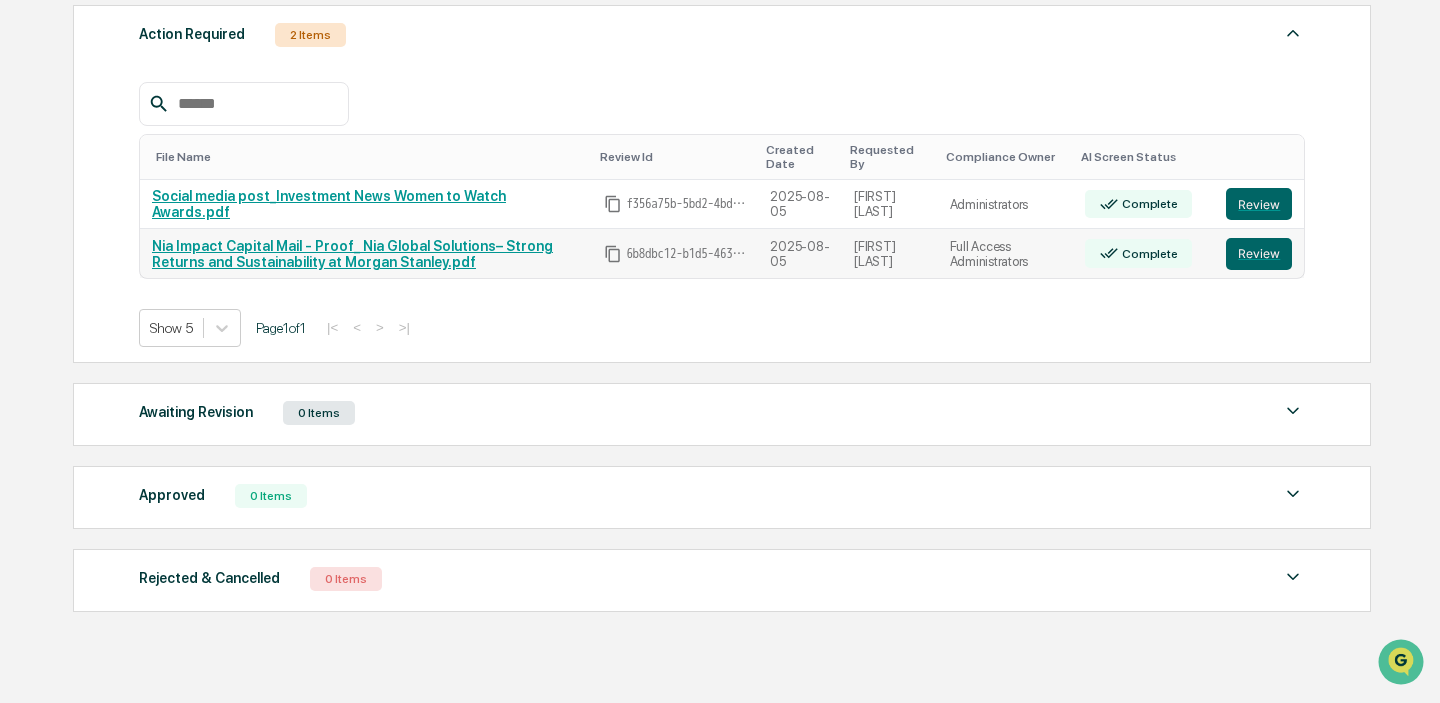 click on "Complete" at bounding box center (1138, 253) 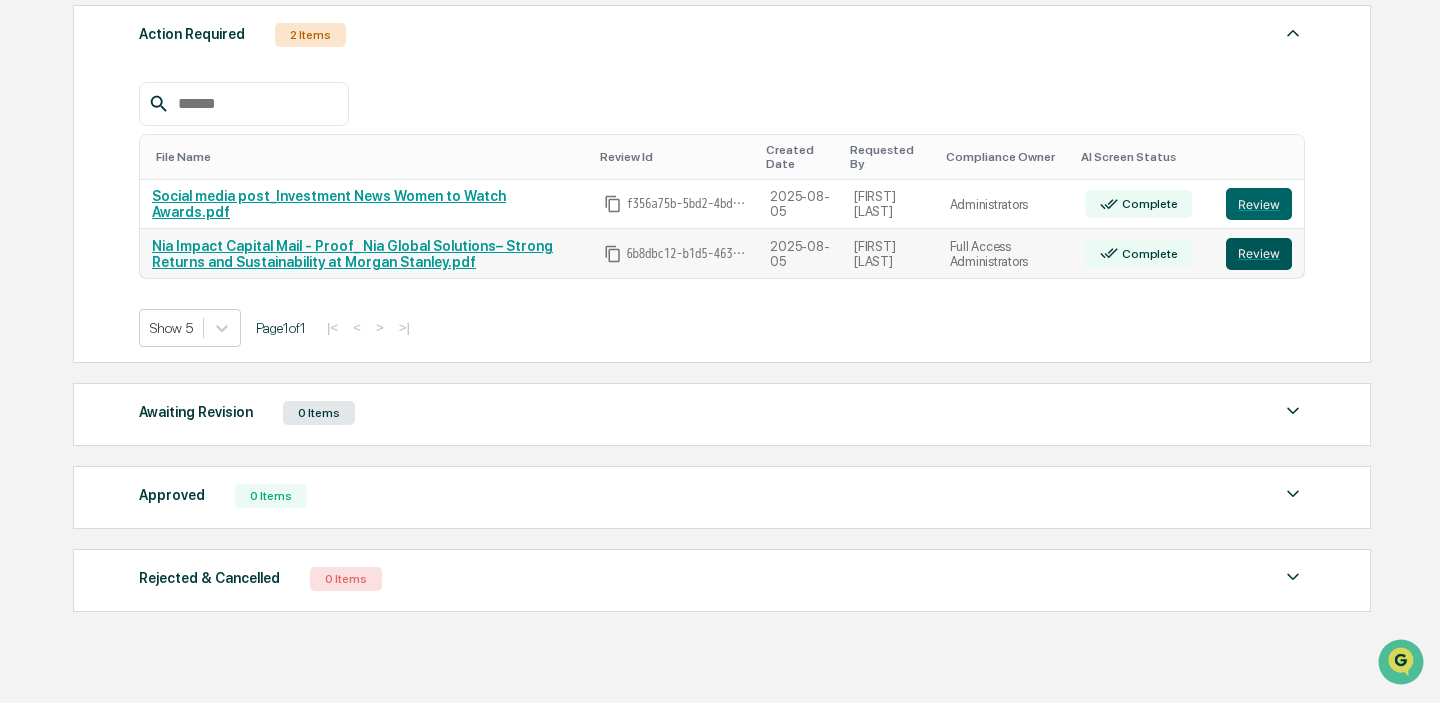 click on "Review" at bounding box center [1259, 254] 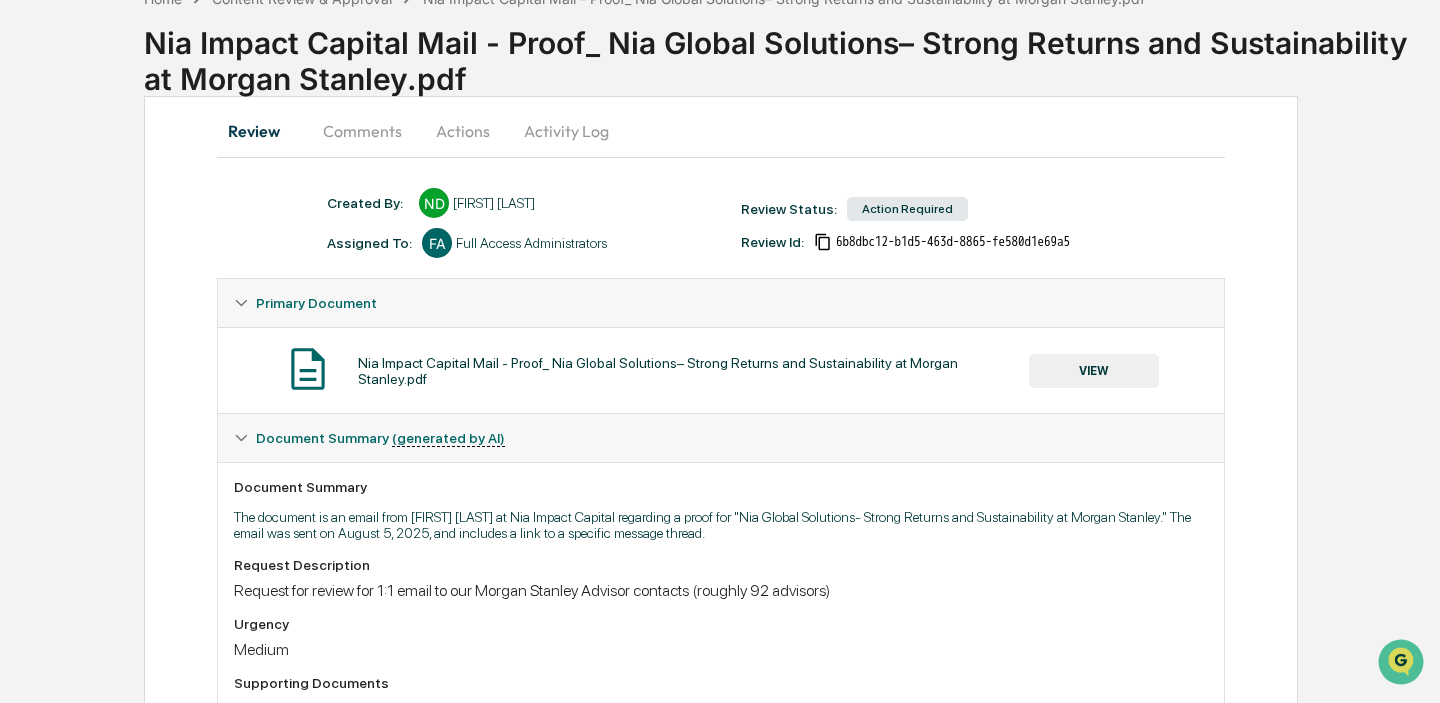 scroll, scrollTop: 105, scrollLeft: 0, axis: vertical 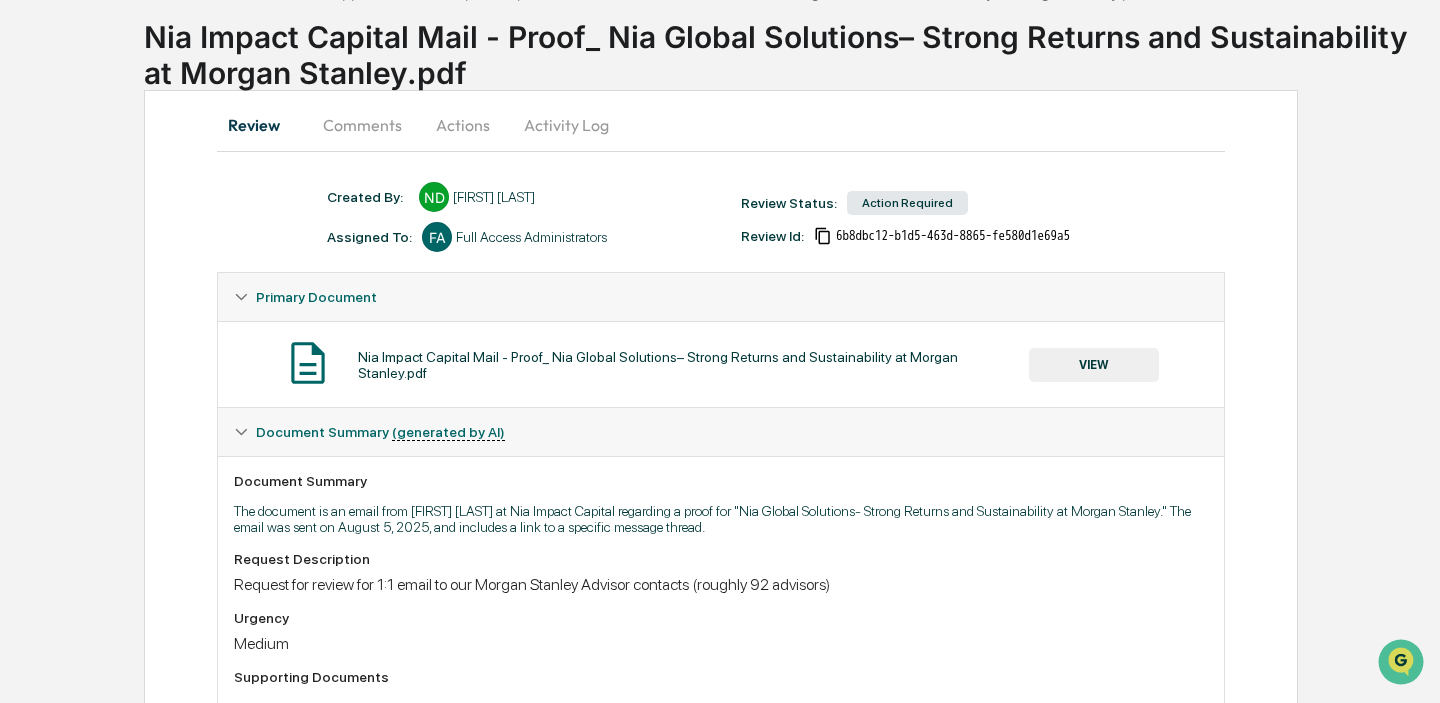 click on "Document Summary   (generated by AI)" at bounding box center [380, 432] 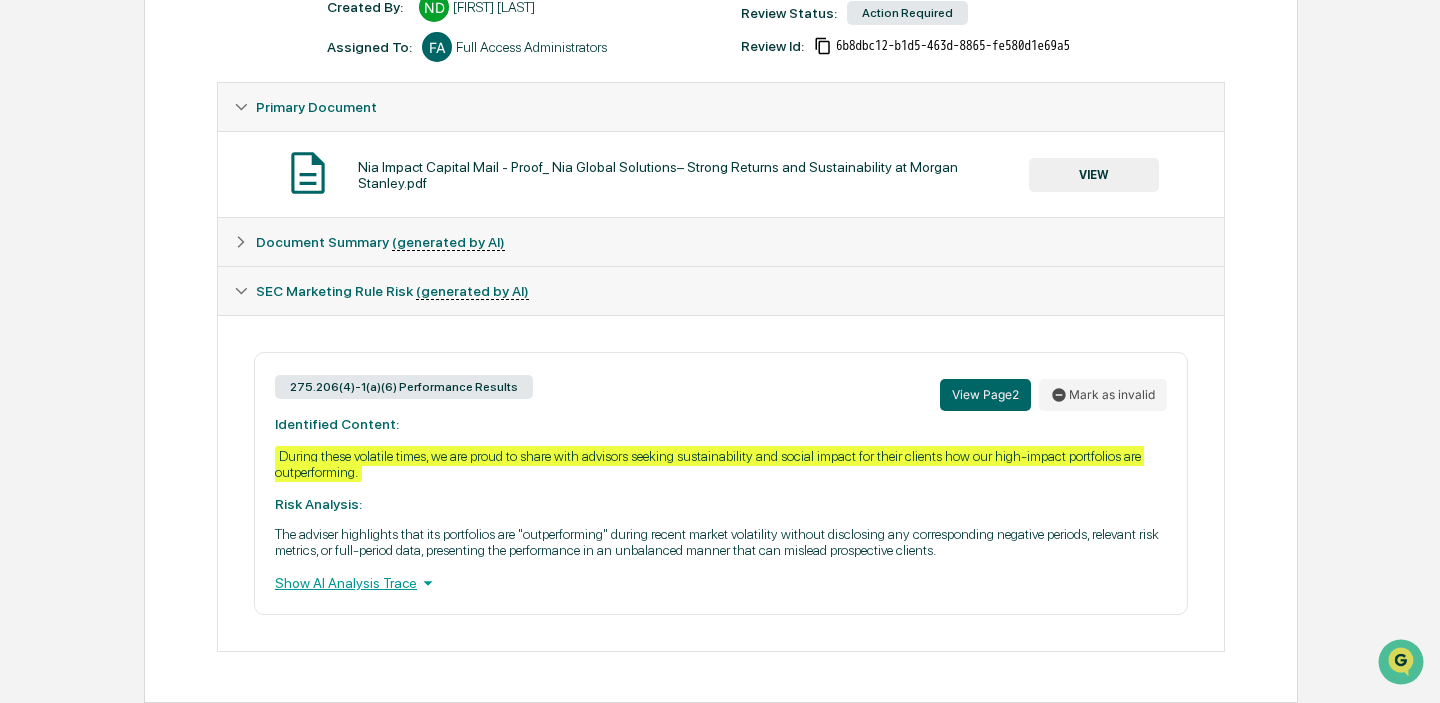 scroll, scrollTop: 316, scrollLeft: 0, axis: vertical 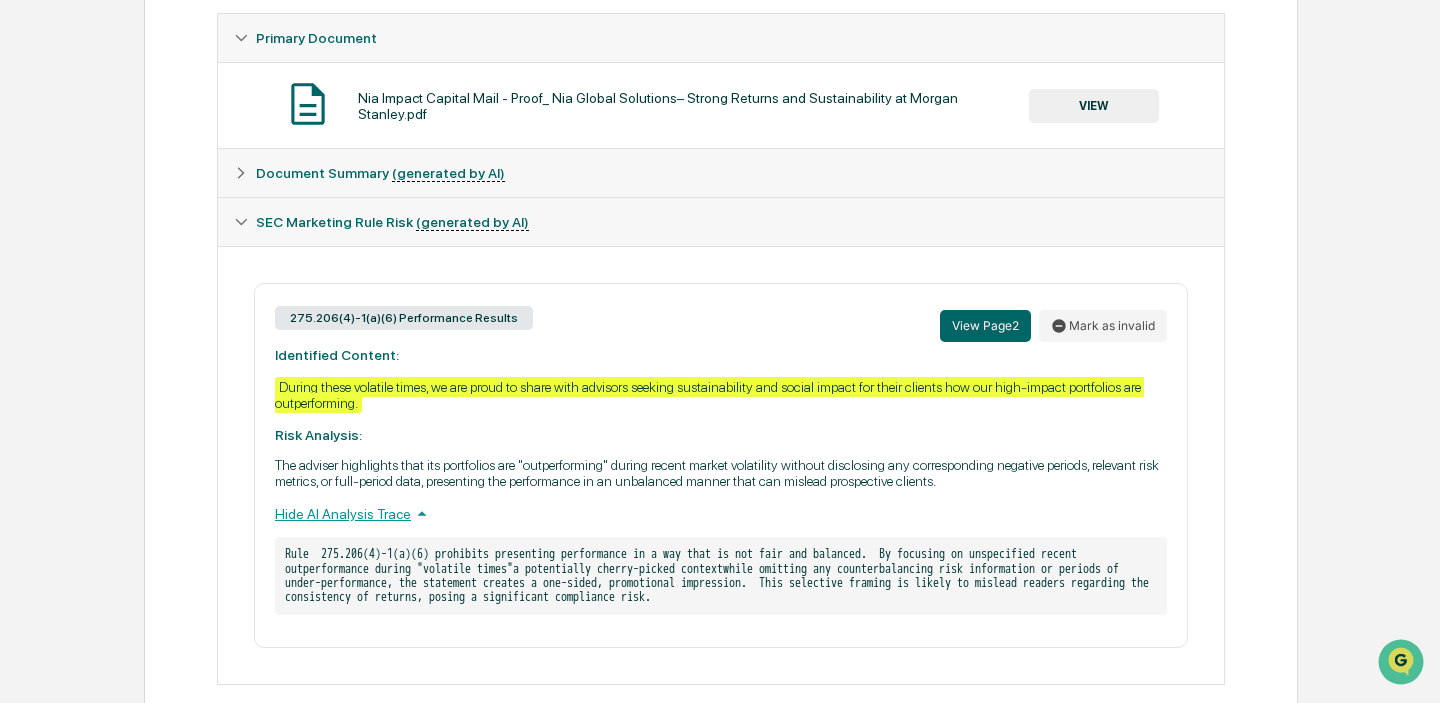 click on "SEC Marketing Rule Risk   (generated by AI)" at bounding box center [392, 222] 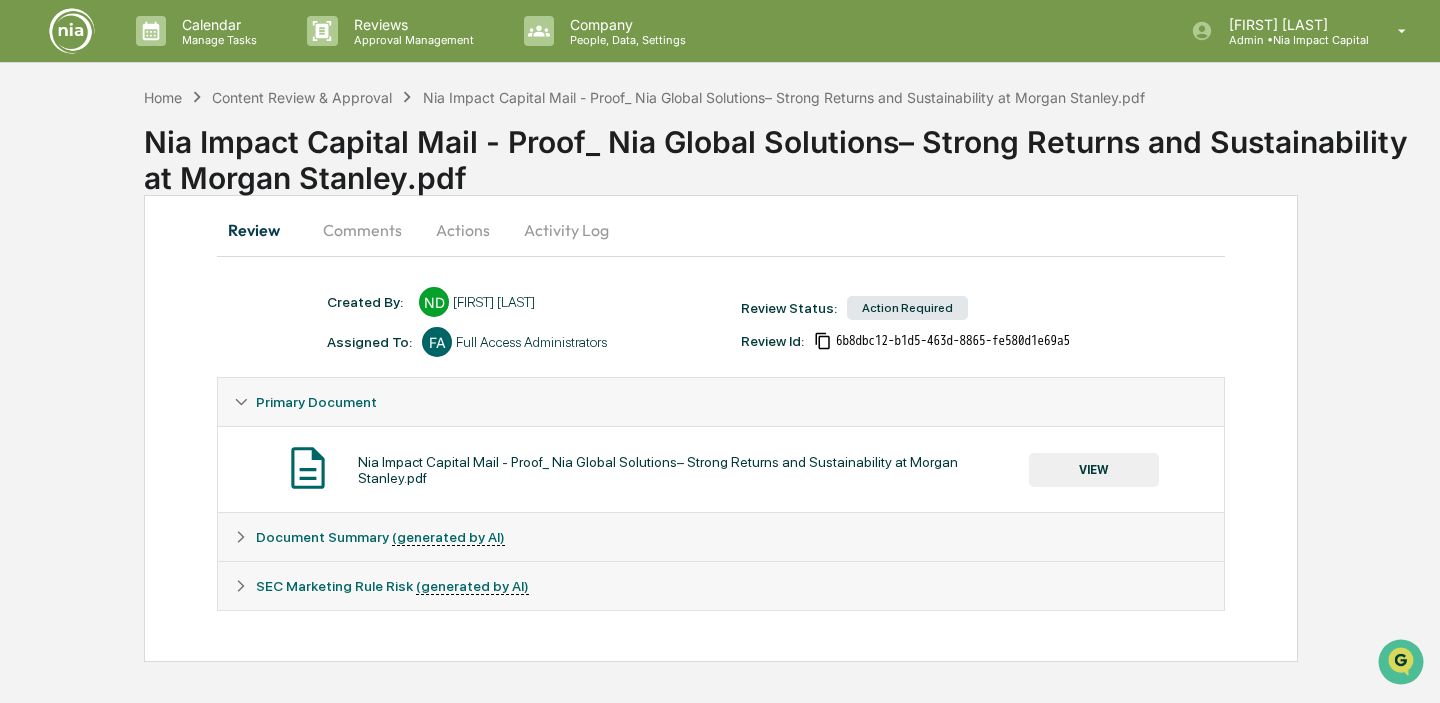 scroll, scrollTop: 0, scrollLeft: 0, axis: both 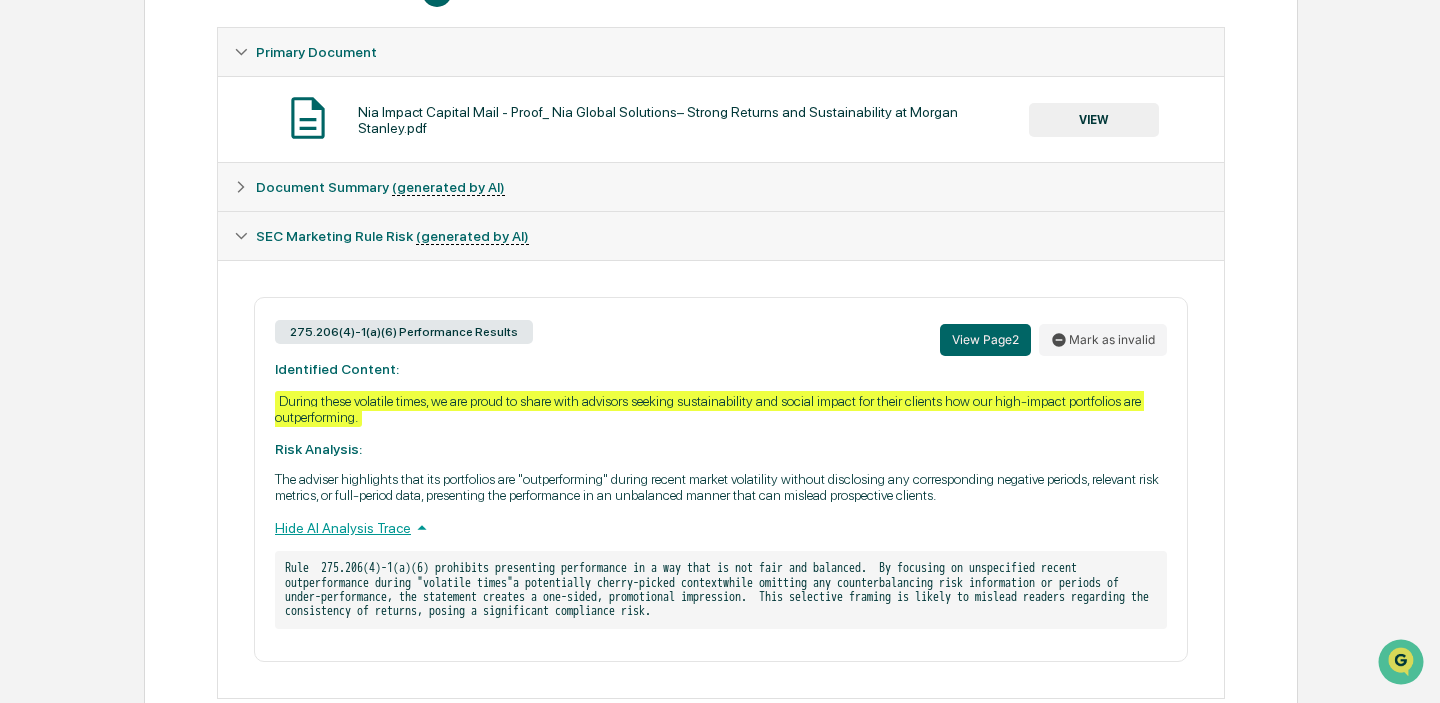 click on "275.206(4)-1(a)(6) Performance Results" at bounding box center [404, 332] 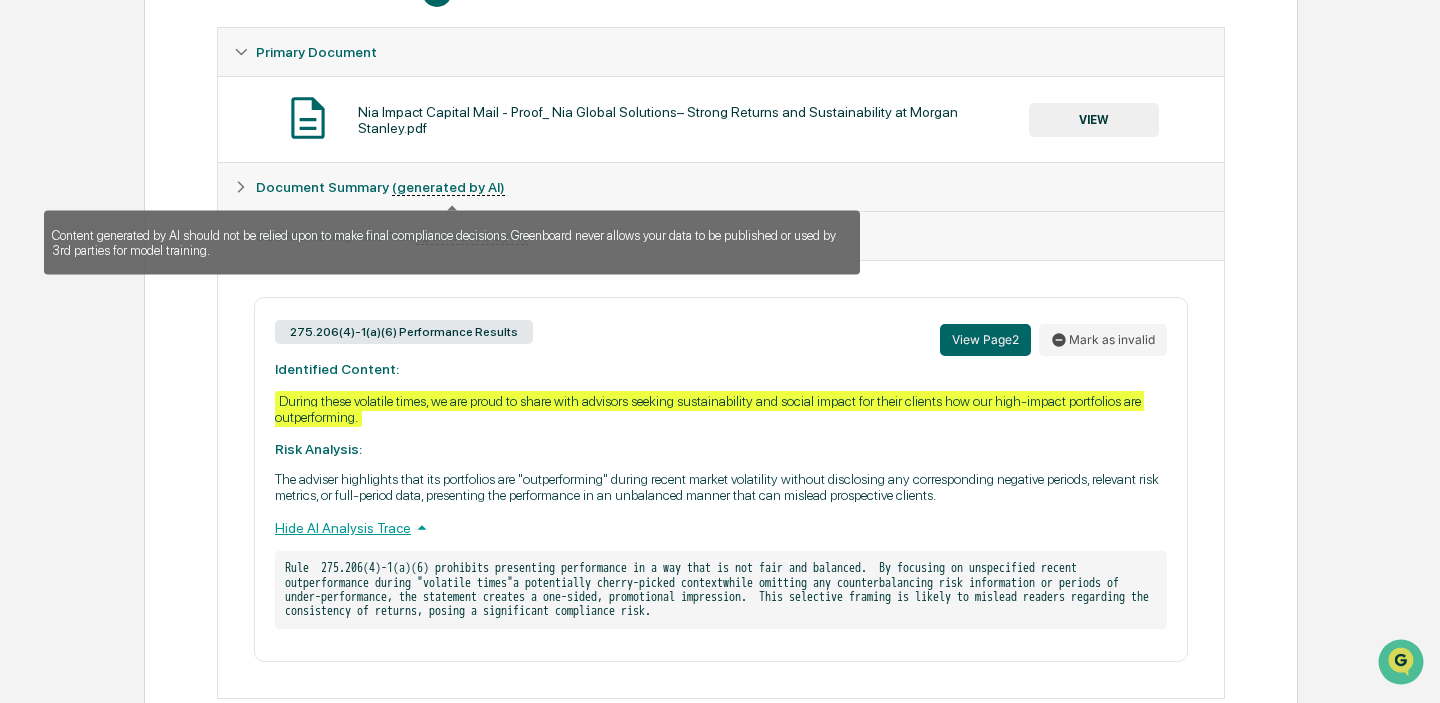 click on "(generated by AI)" at bounding box center [448, 187] 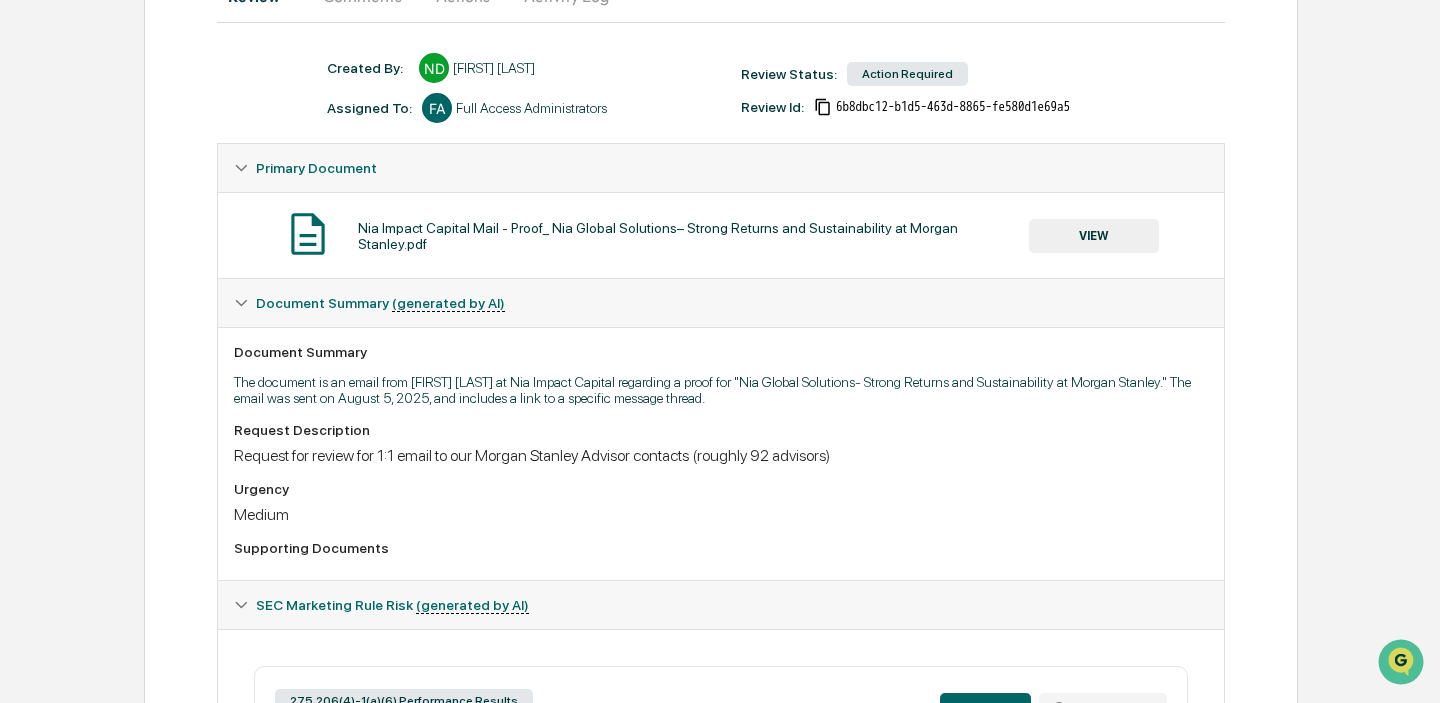 scroll, scrollTop: 0, scrollLeft: 0, axis: both 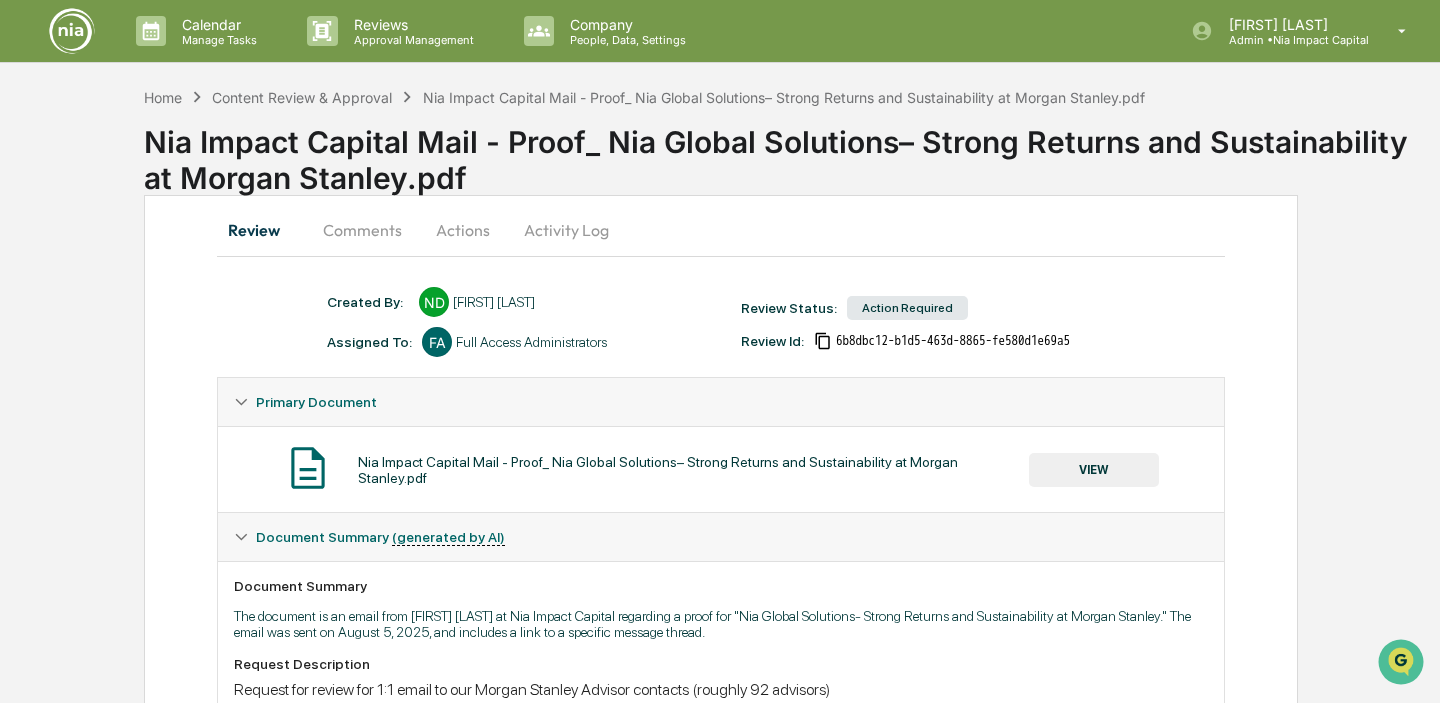 click on "VIEW" at bounding box center (1094, 470) 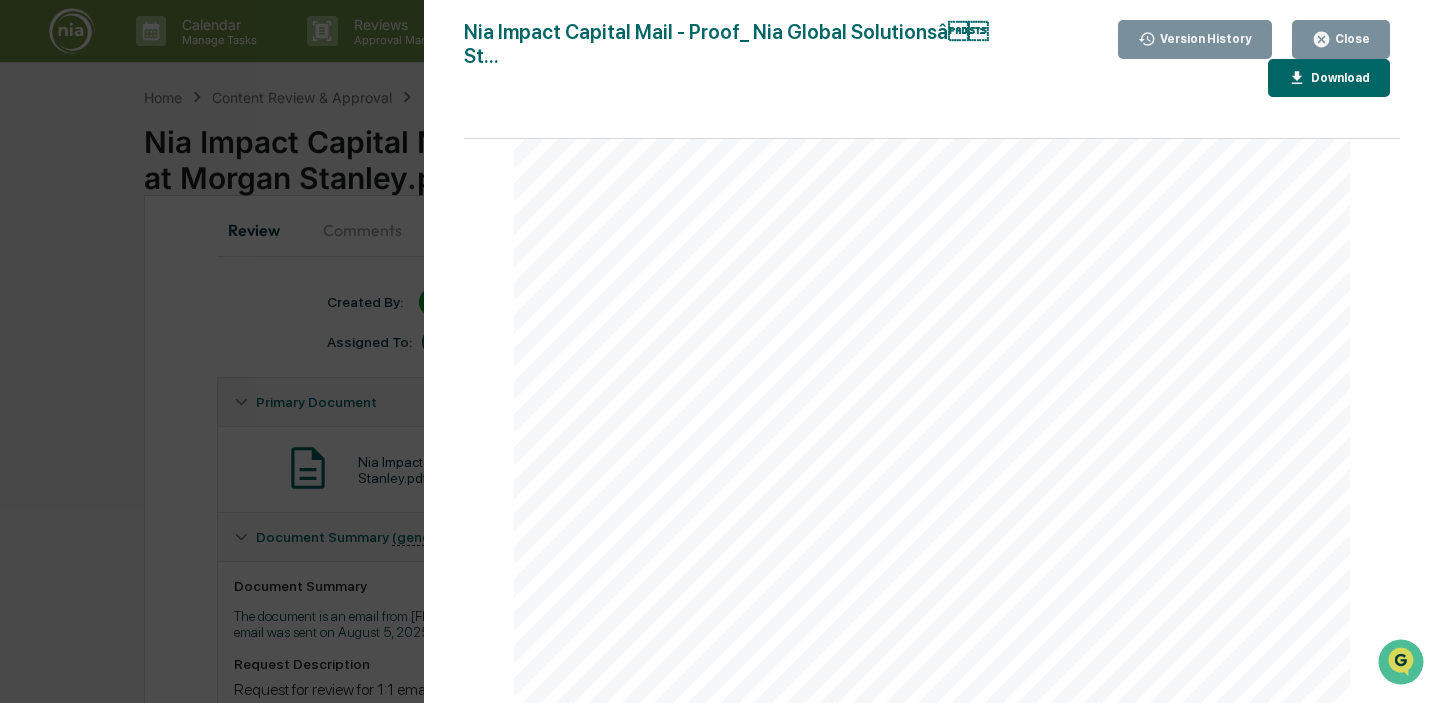scroll, scrollTop: 1182, scrollLeft: 0, axis: vertical 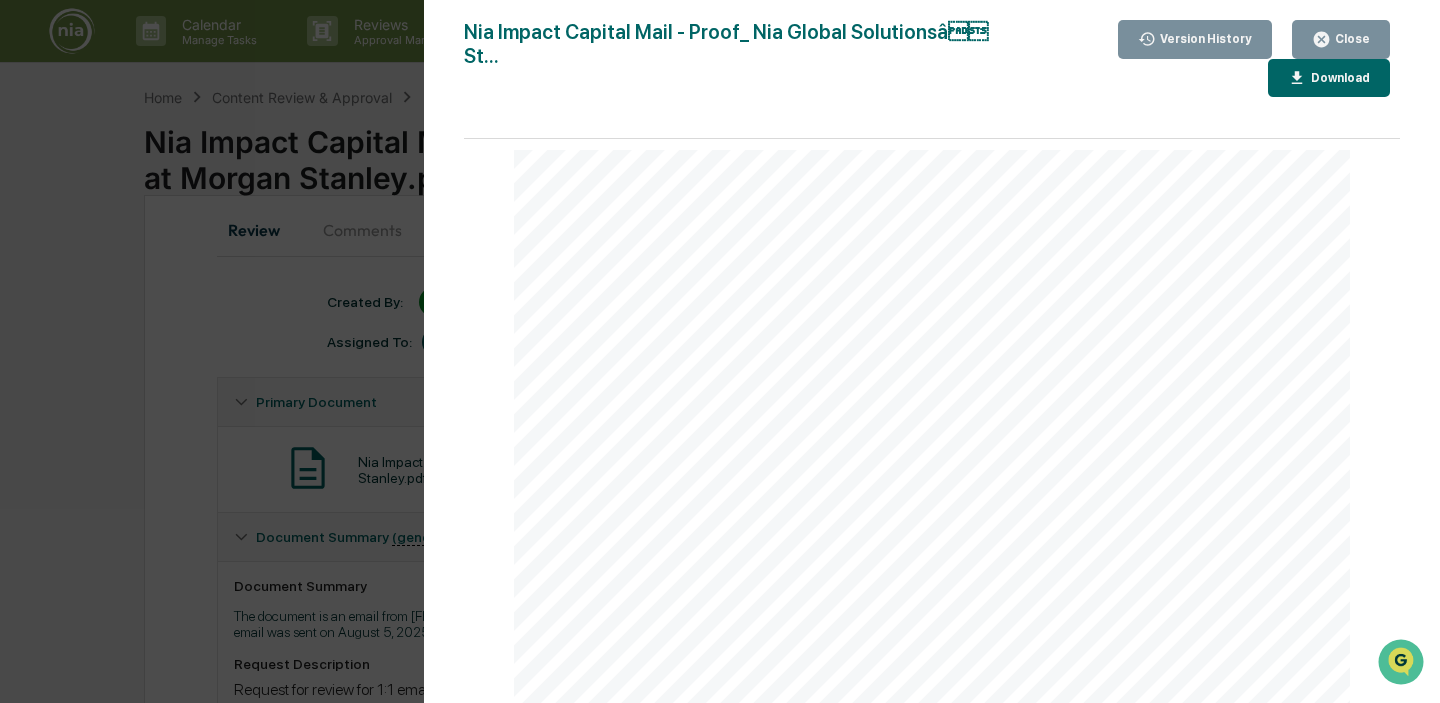 click on "During these volatile times, we are proud to share with advisors seeking sustainability and social impact for their clients" at bounding box center [931, 297] 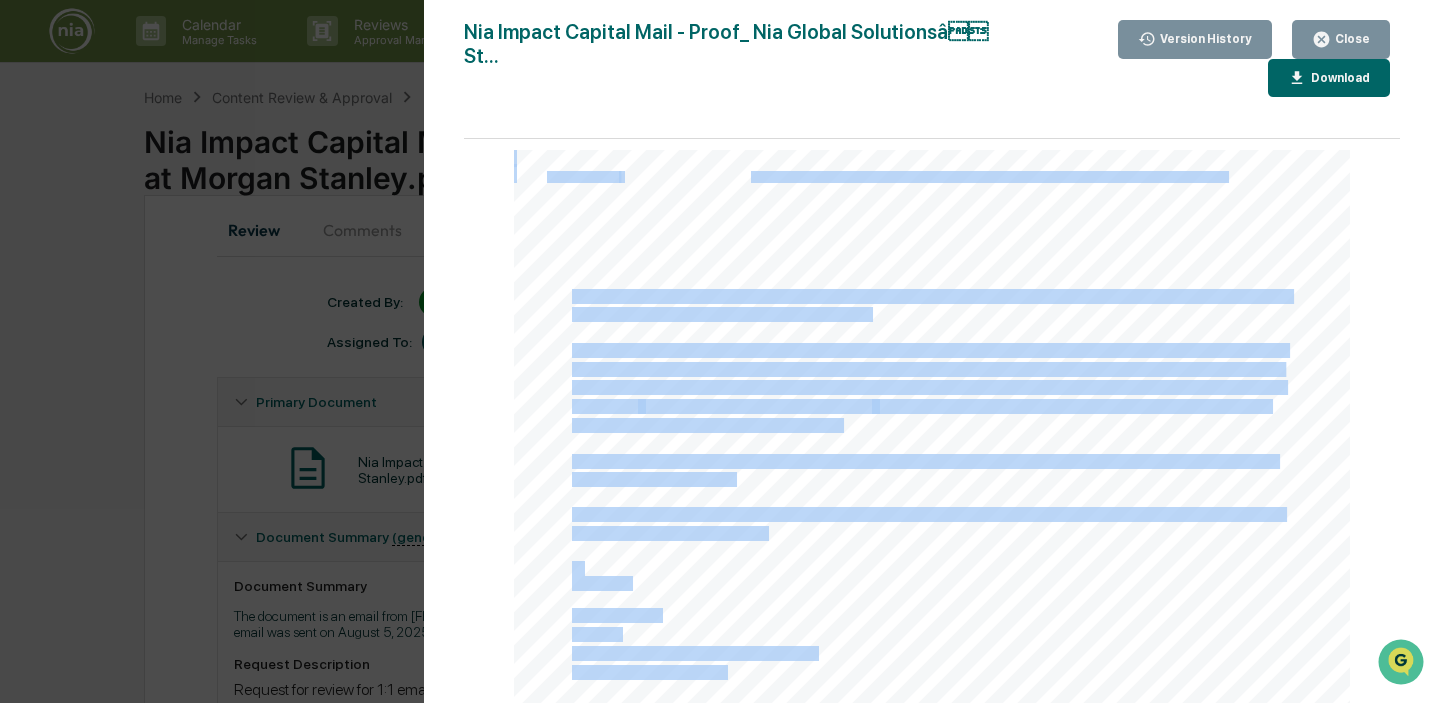 drag, startPoint x: 572, startPoint y: 295, endPoint x: 856, endPoint y: 304, distance: 284.14258 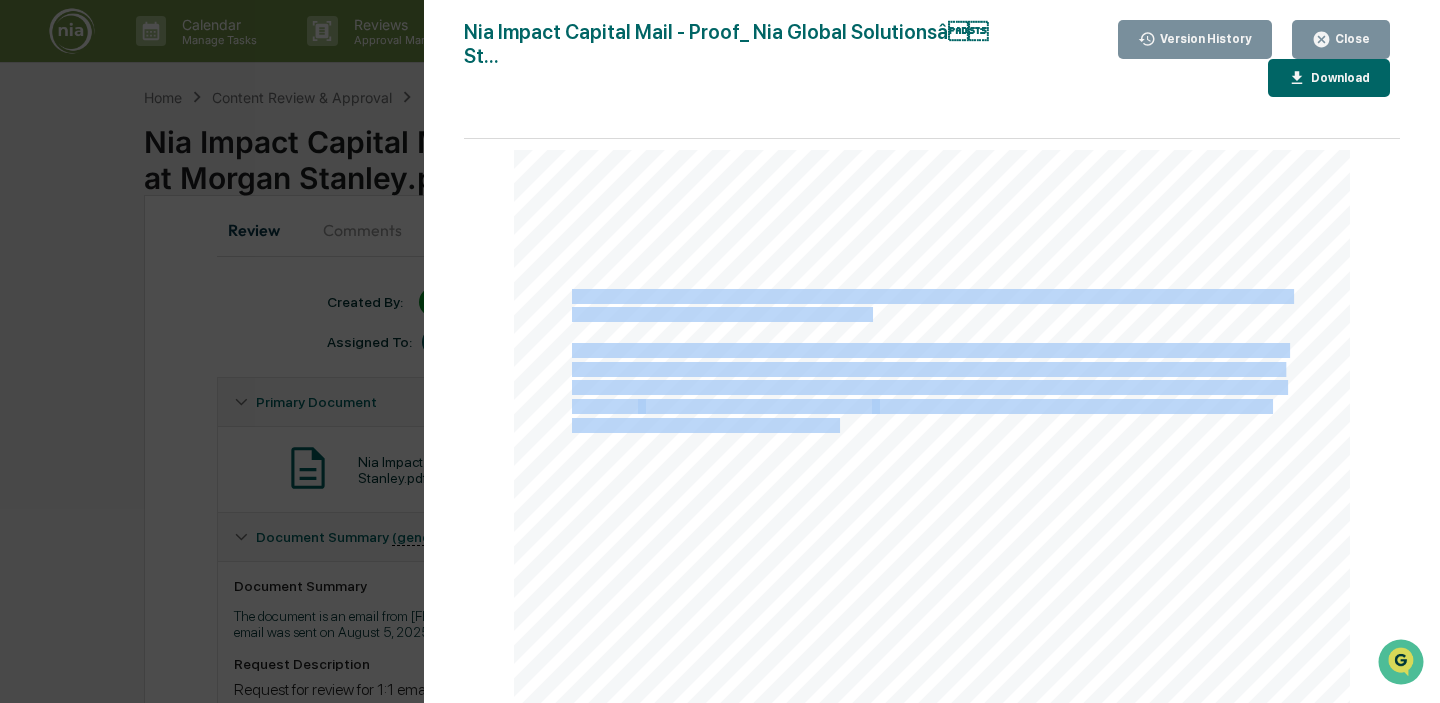copy on "During these volatile times, we are proud to share with advisors seeking sustainability and social impact for their clients how our high-impact portfolios are outperforming. Our team would love to connect with you to share the many ways we are creating positive impact and share the strong performance we've had this year. Our flagship portfolio has outperformed the MSCI ACWI IMI in Q1 and Q2 as well as on an annualized basis since inception, demonstrating the strength of our sustainable investing thesis. I have included links to our   latest fact sheets and Q2 commentary   for your reference (We include both our women in leadership and our low-carbon numbers on our fact sheets)." 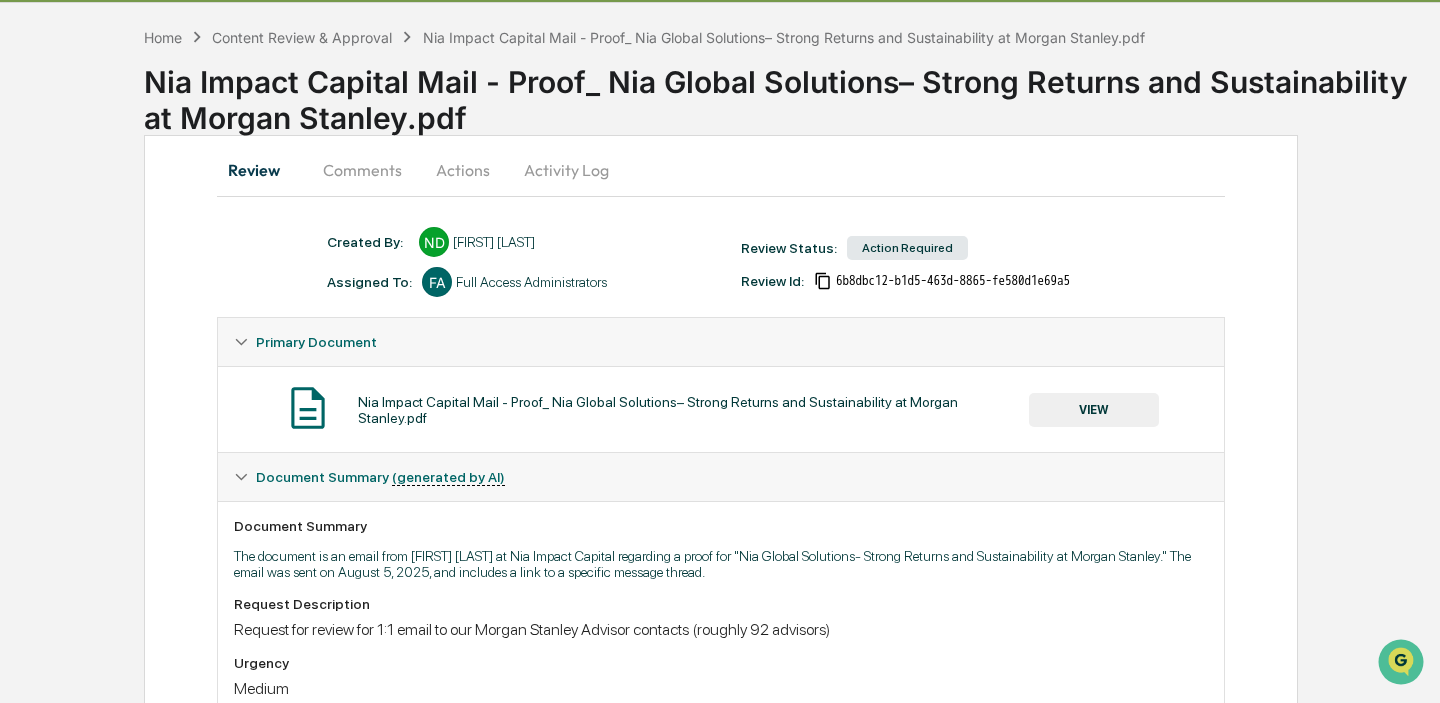 scroll, scrollTop: 38, scrollLeft: 0, axis: vertical 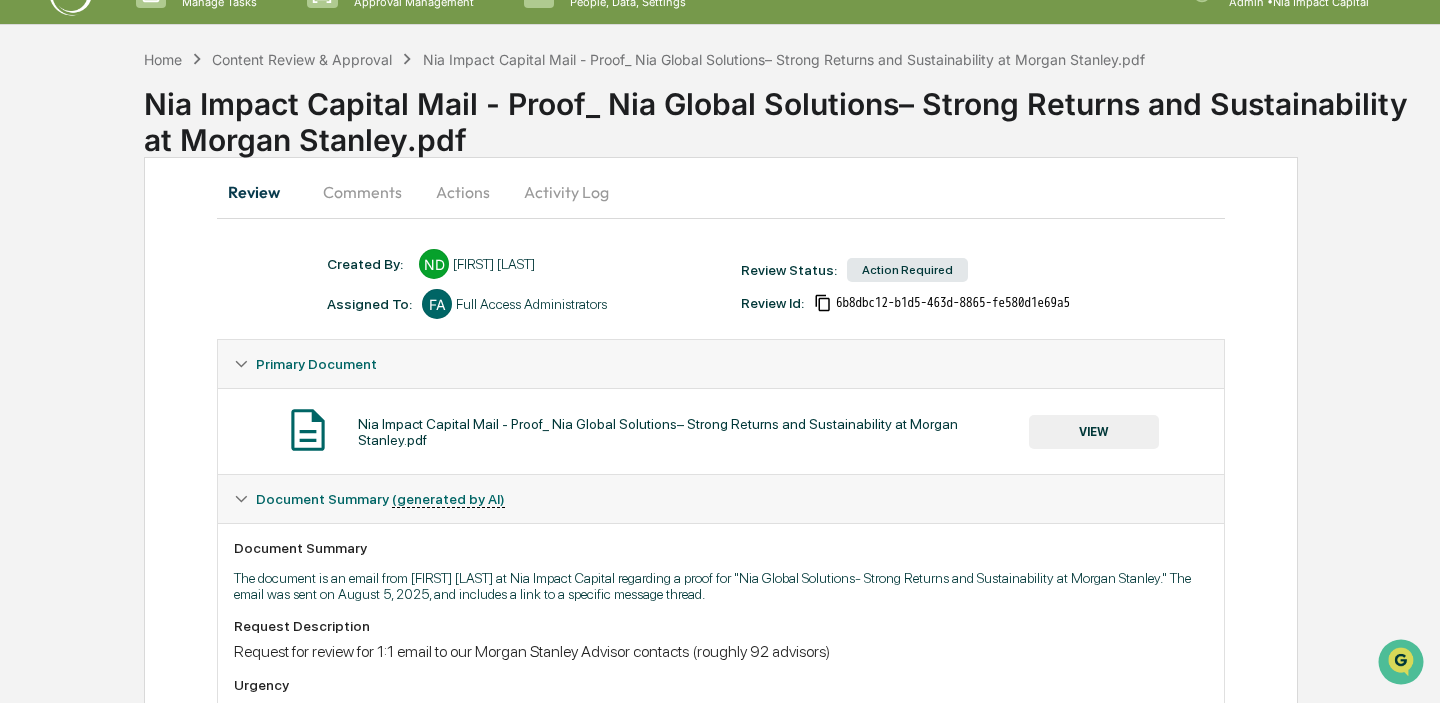 click on "Comments" at bounding box center (362, 192) 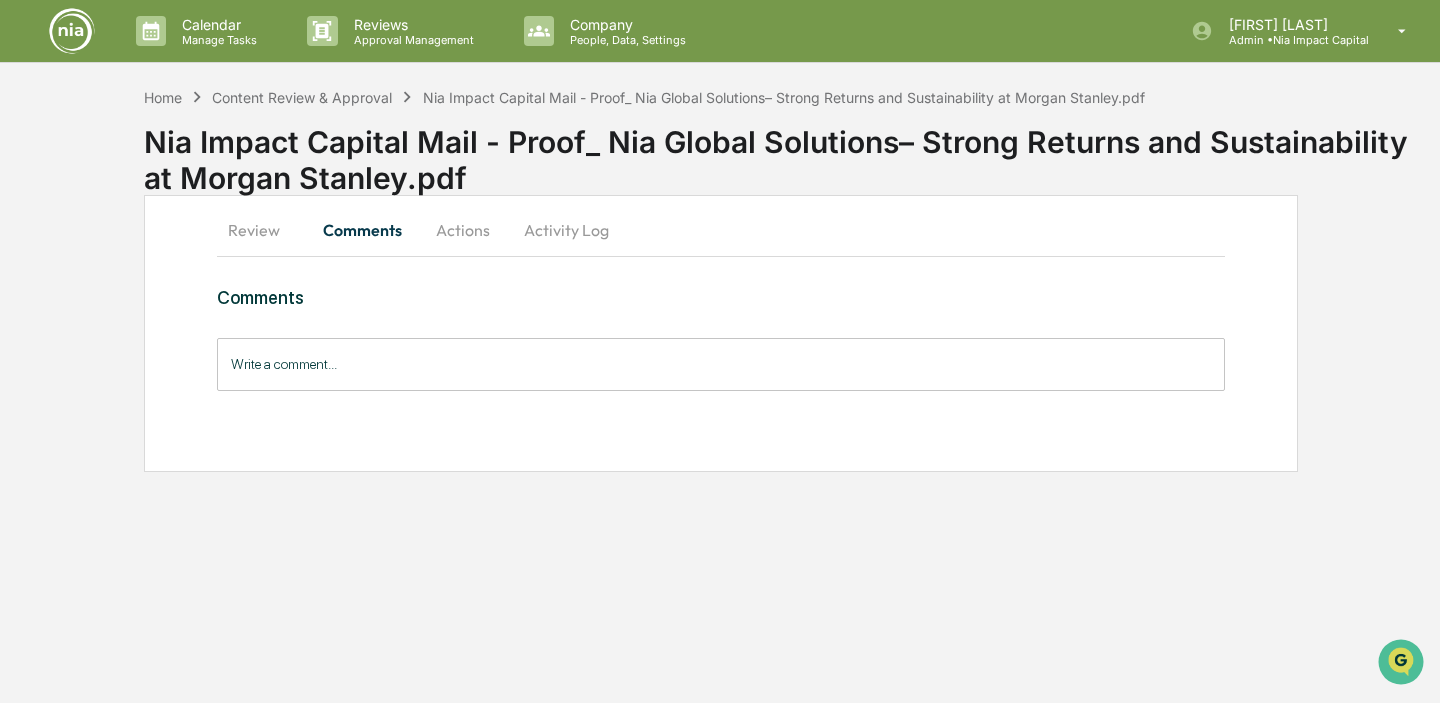 scroll, scrollTop: 0, scrollLeft: 0, axis: both 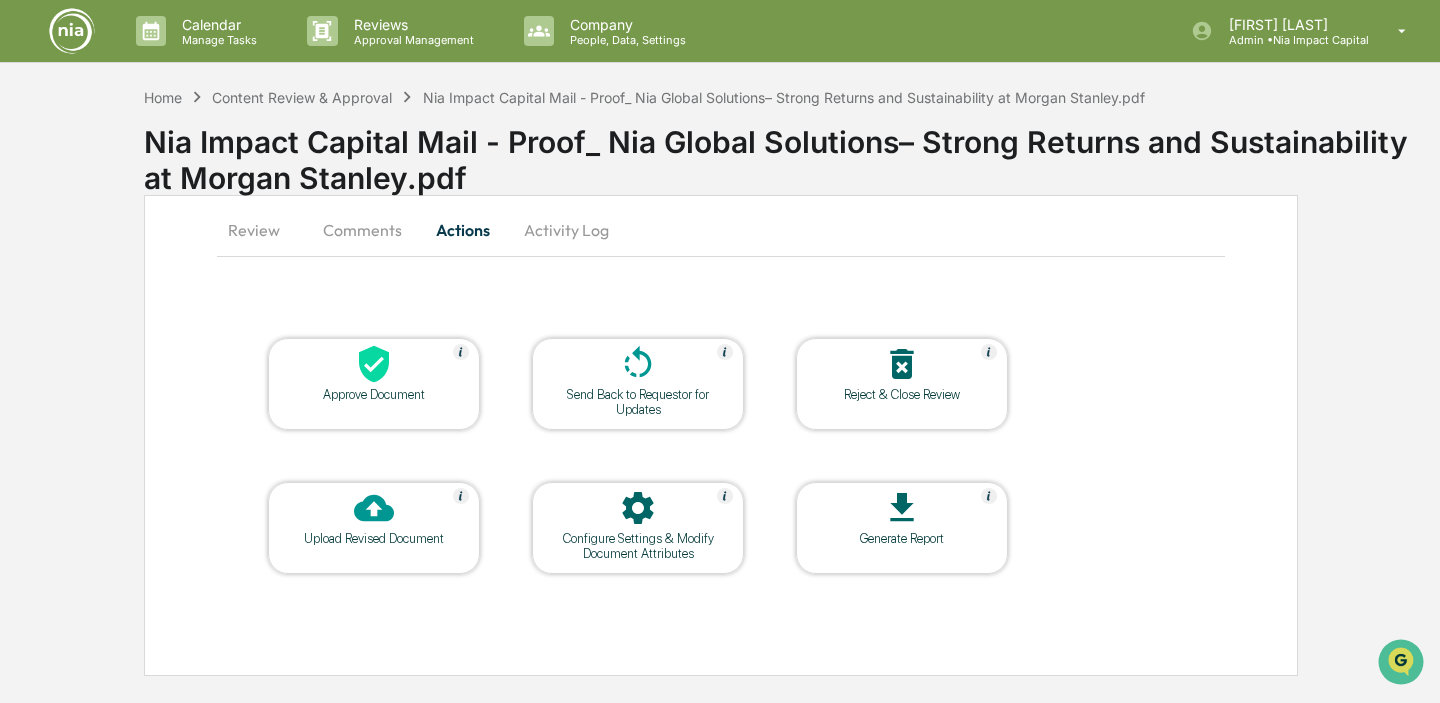 click on "Activity Log" at bounding box center [566, 230] 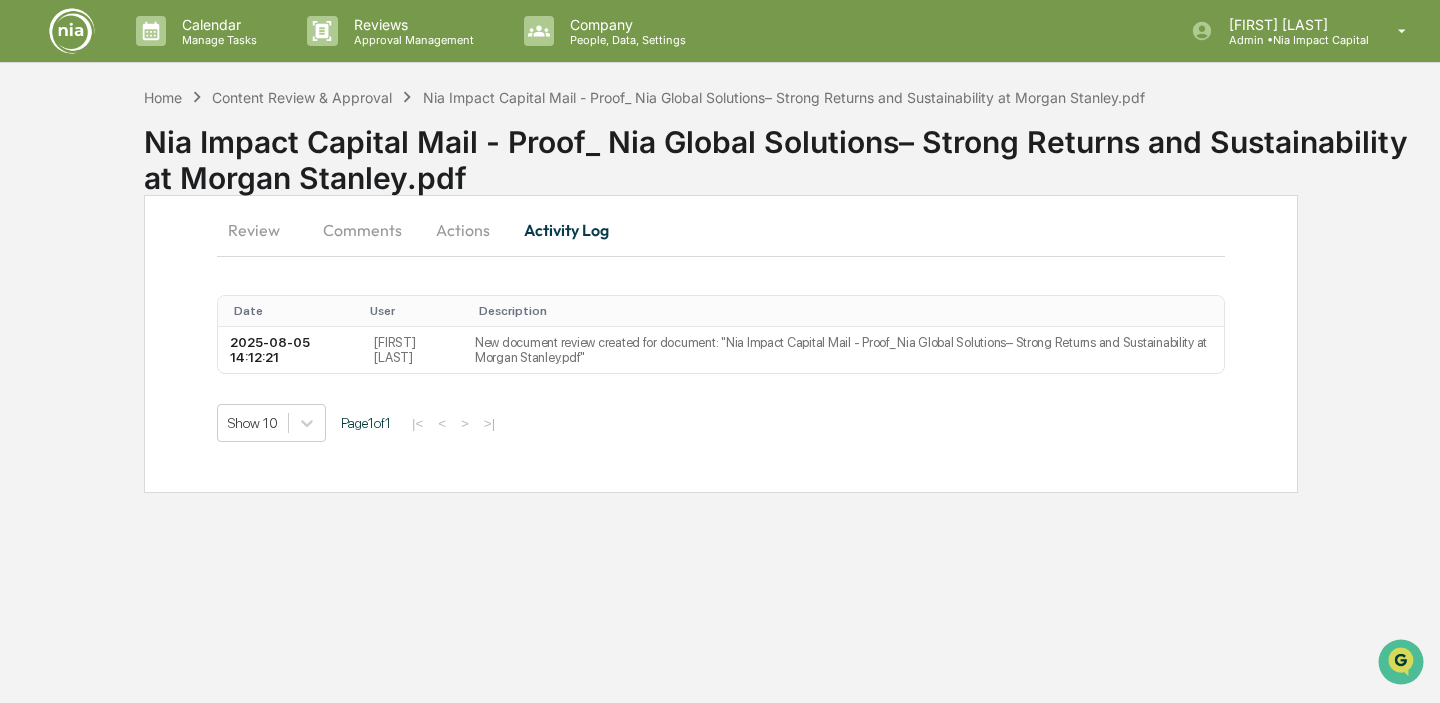 click on "Review" at bounding box center [262, 230] 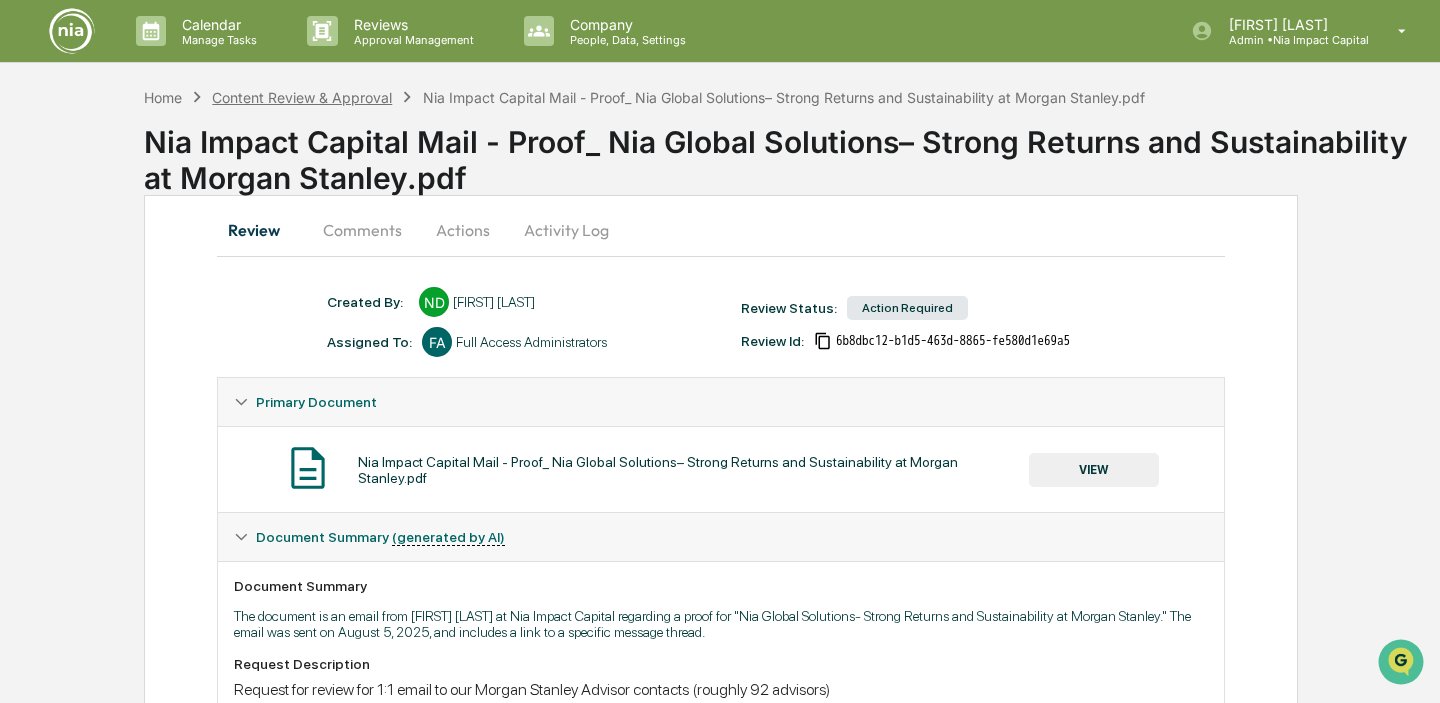 click on "Content Review & Approval" at bounding box center [302, 97] 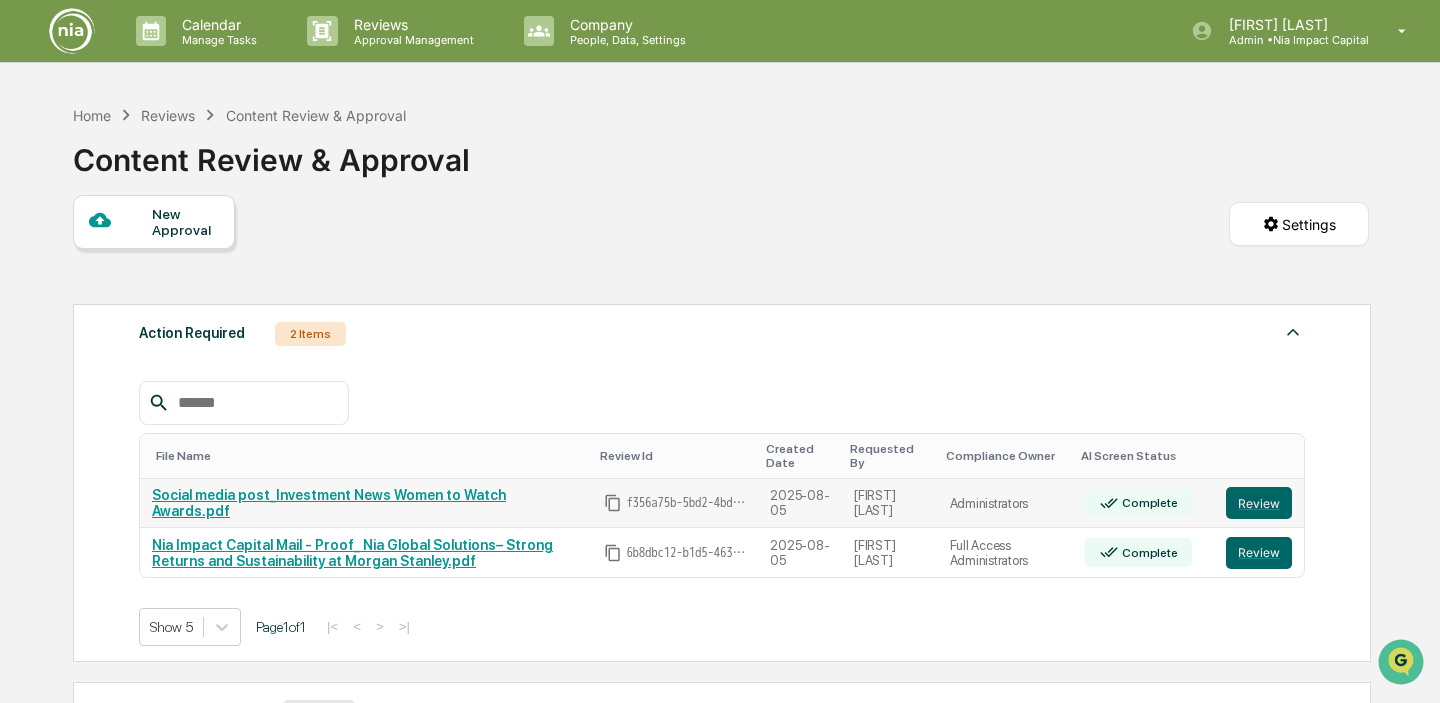 click on "Social media post_Investment News Women to Watch Awards.pdf" at bounding box center (329, 503) 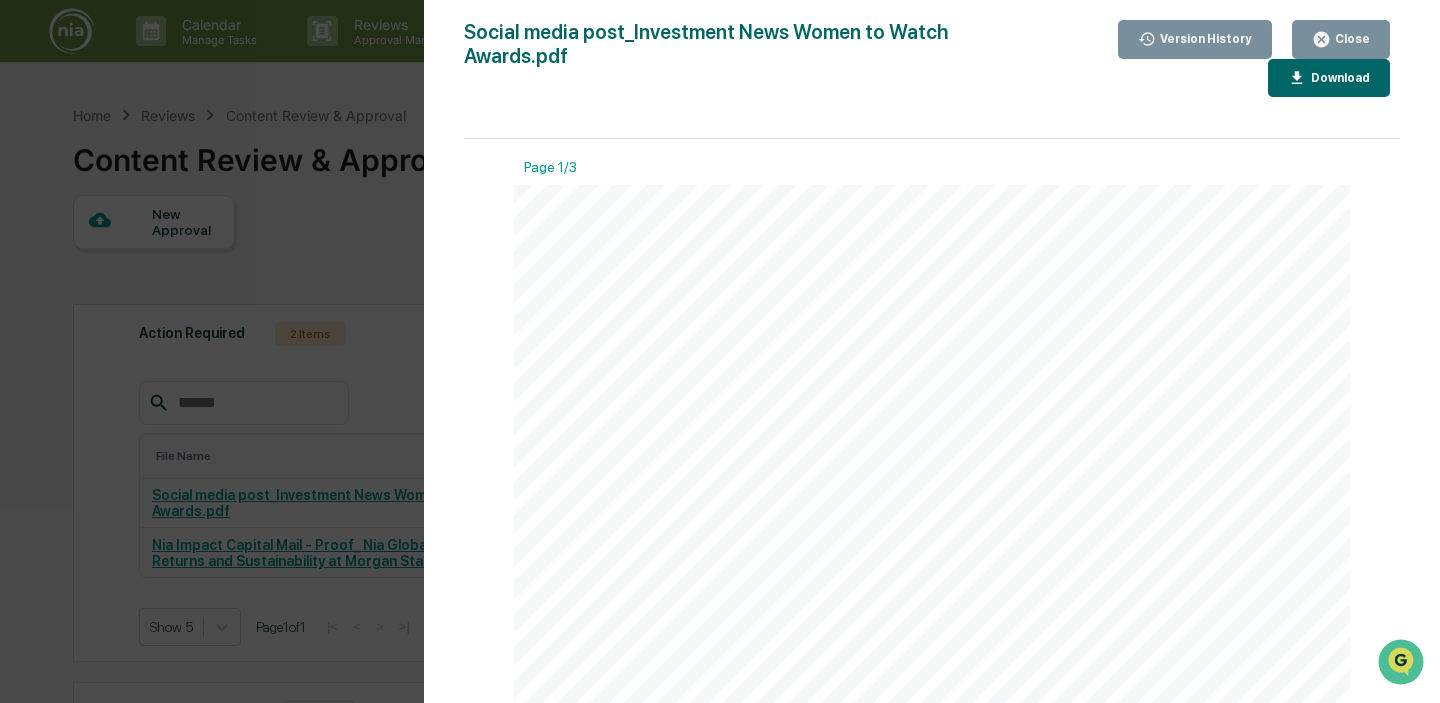 click at bounding box center [932, 794] 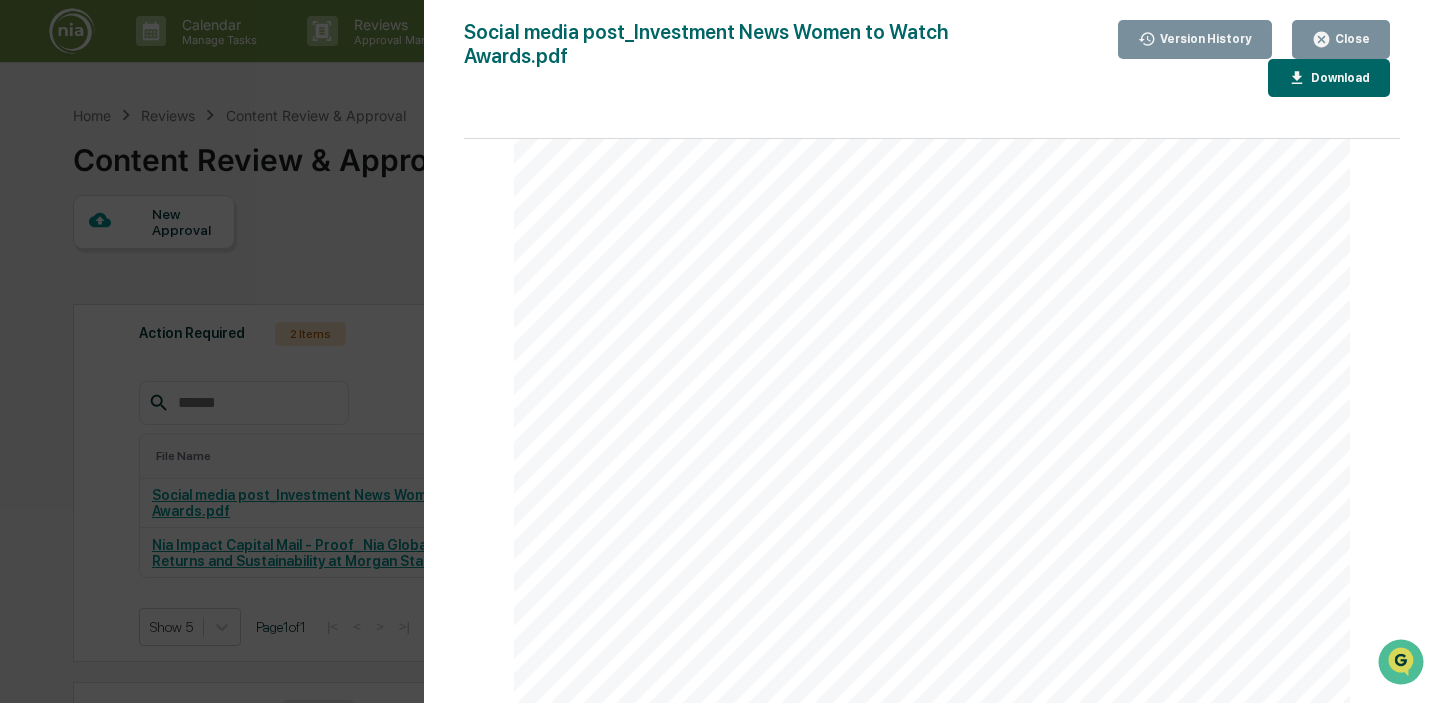 scroll, scrollTop: 3826, scrollLeft: 0, axis: vertical 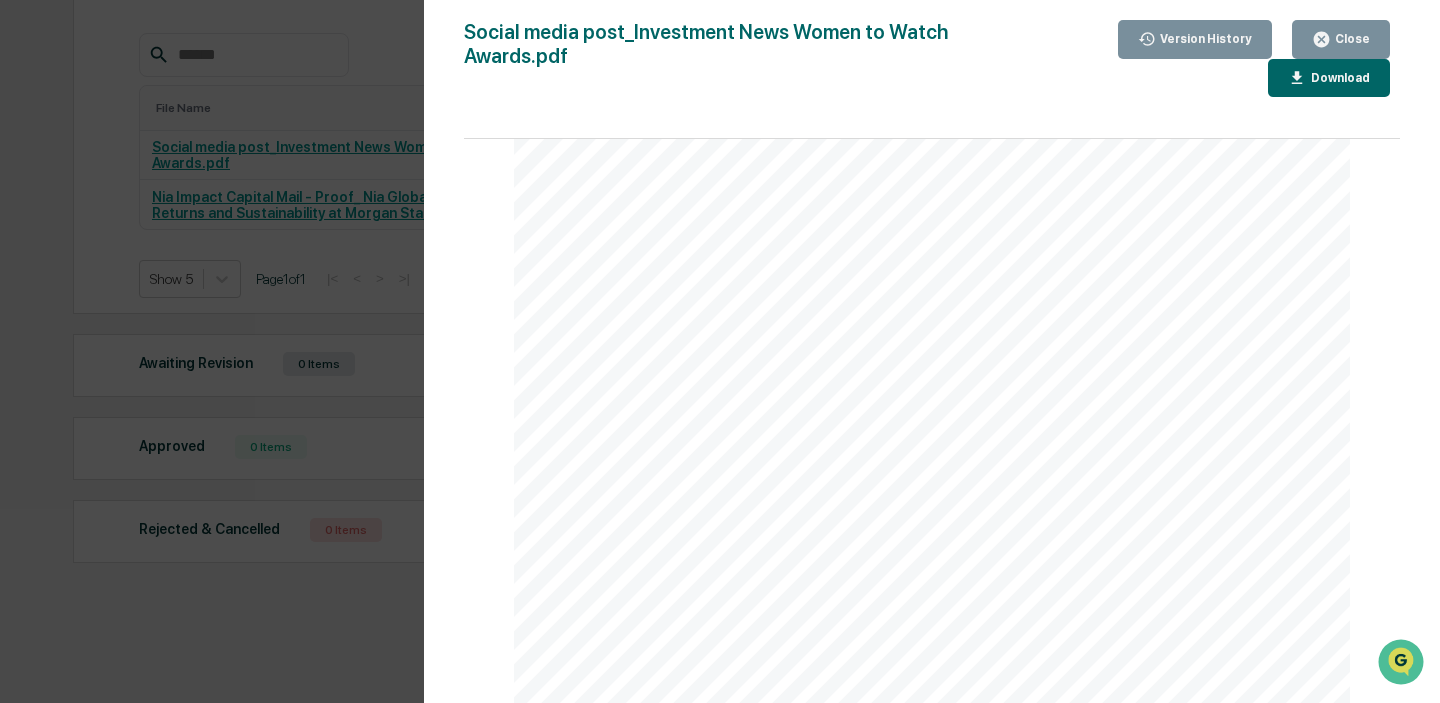 click 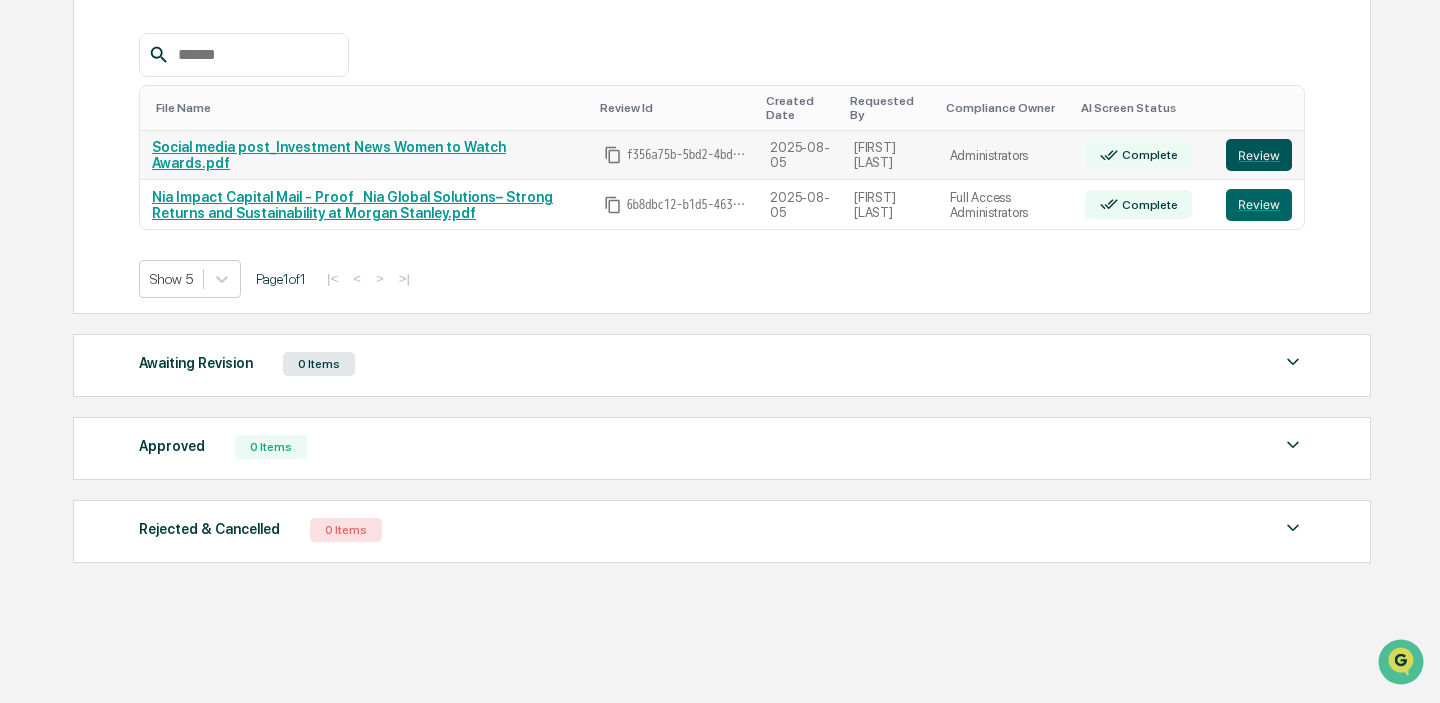 click on "Review" at bounding box center [1259, 155] 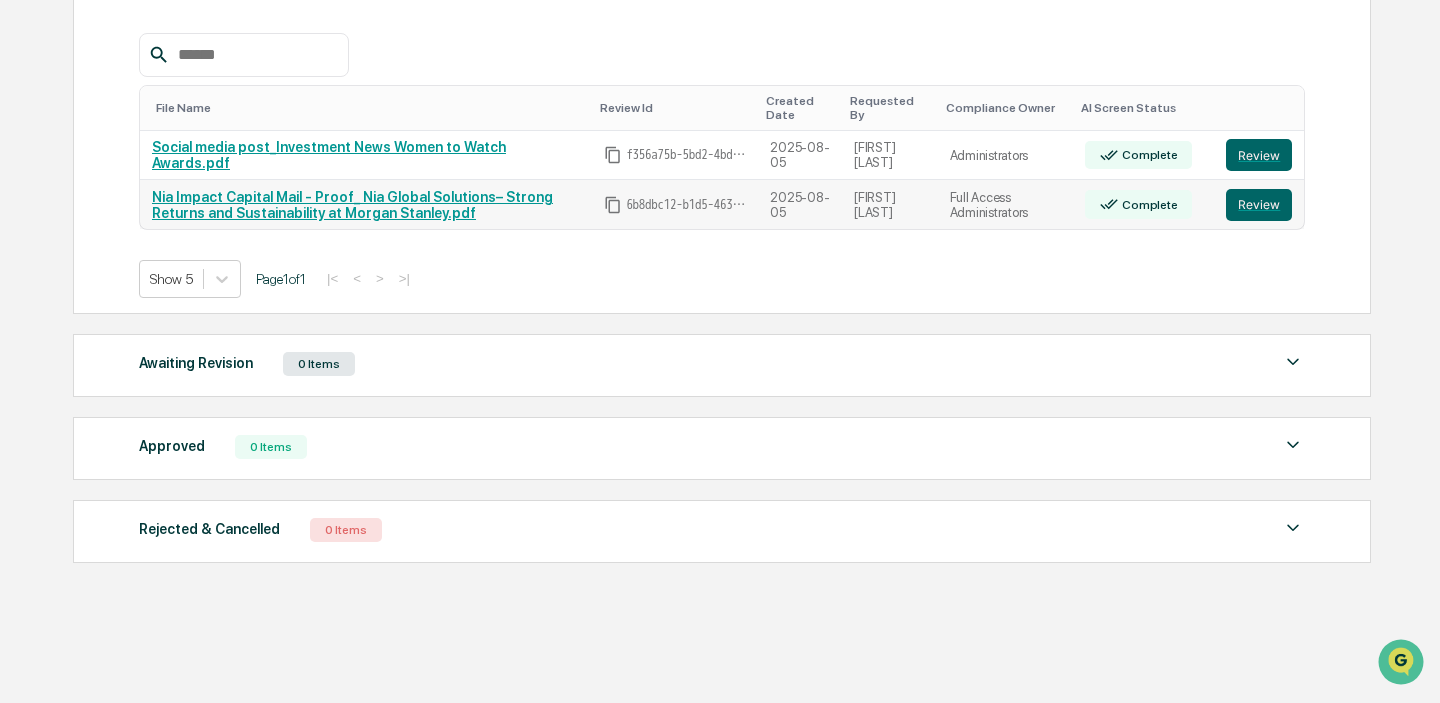 click on "Nia Impact Capital Mail - Proof_ Nia Global Solutions– Strong Returns and Sustainability at Morgan Stanley.pdf" at bounding box center (352, 205) 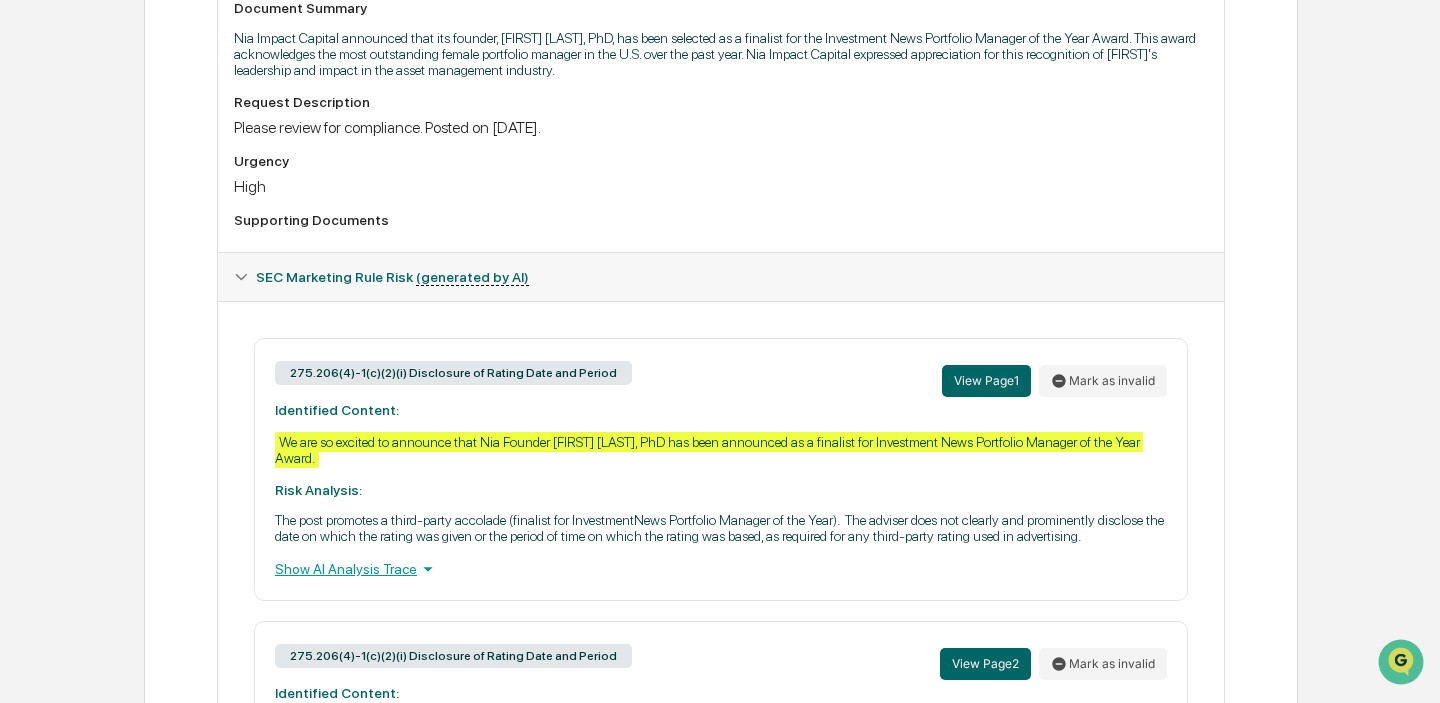 scroll, scrollTop: 590, scrollLeft: 0, axis: vertical 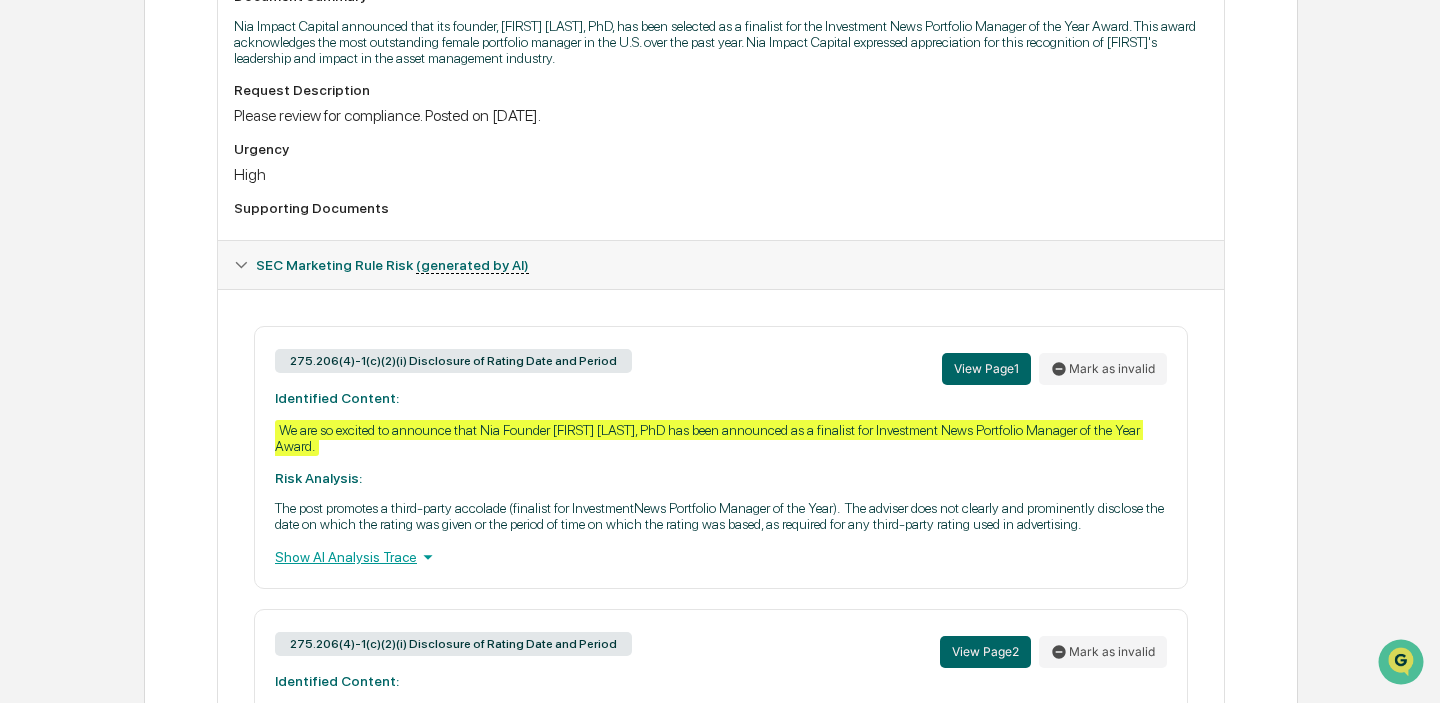 click on "275.206(4)-1(c)(2)(i) Disclosure of Rating Date and Period" at bounding box center [453, 361] 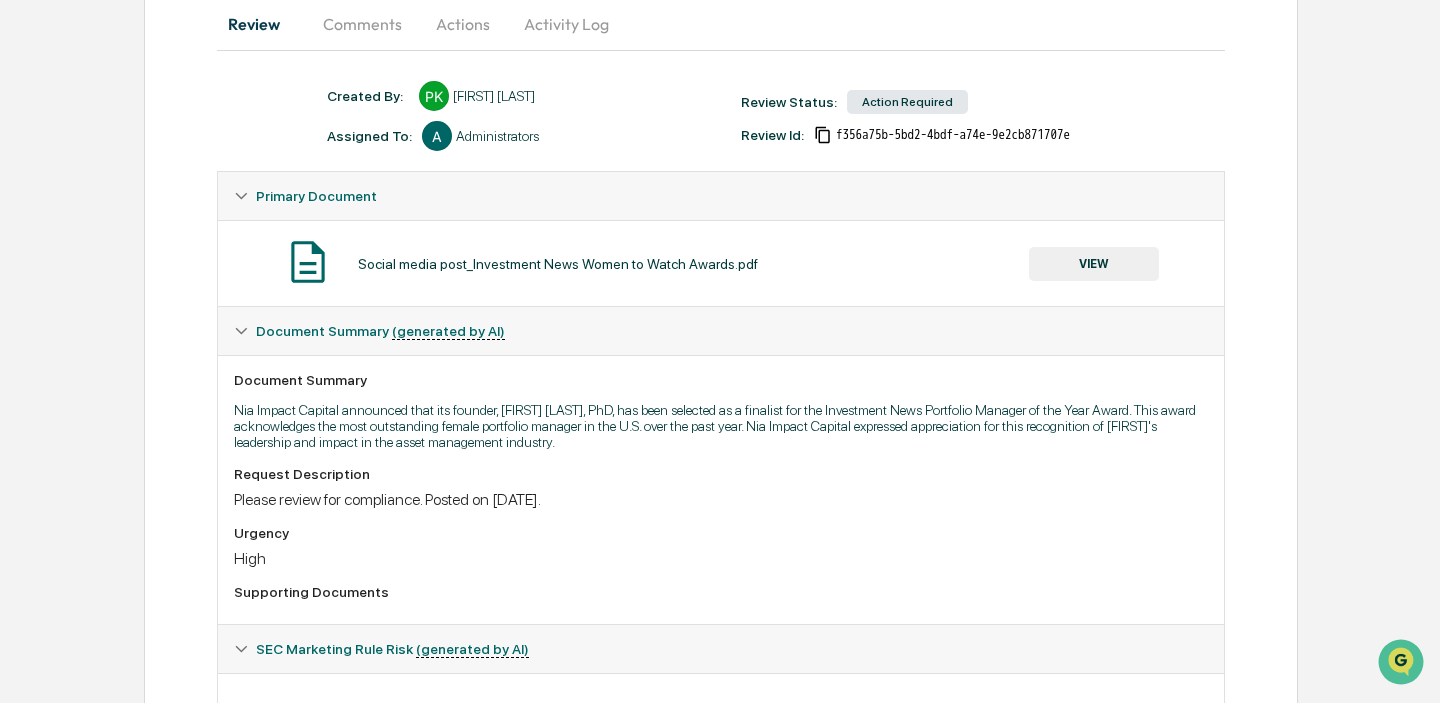 scroll, scrollTop: 165, scrollLeft: 0, axis: vertical 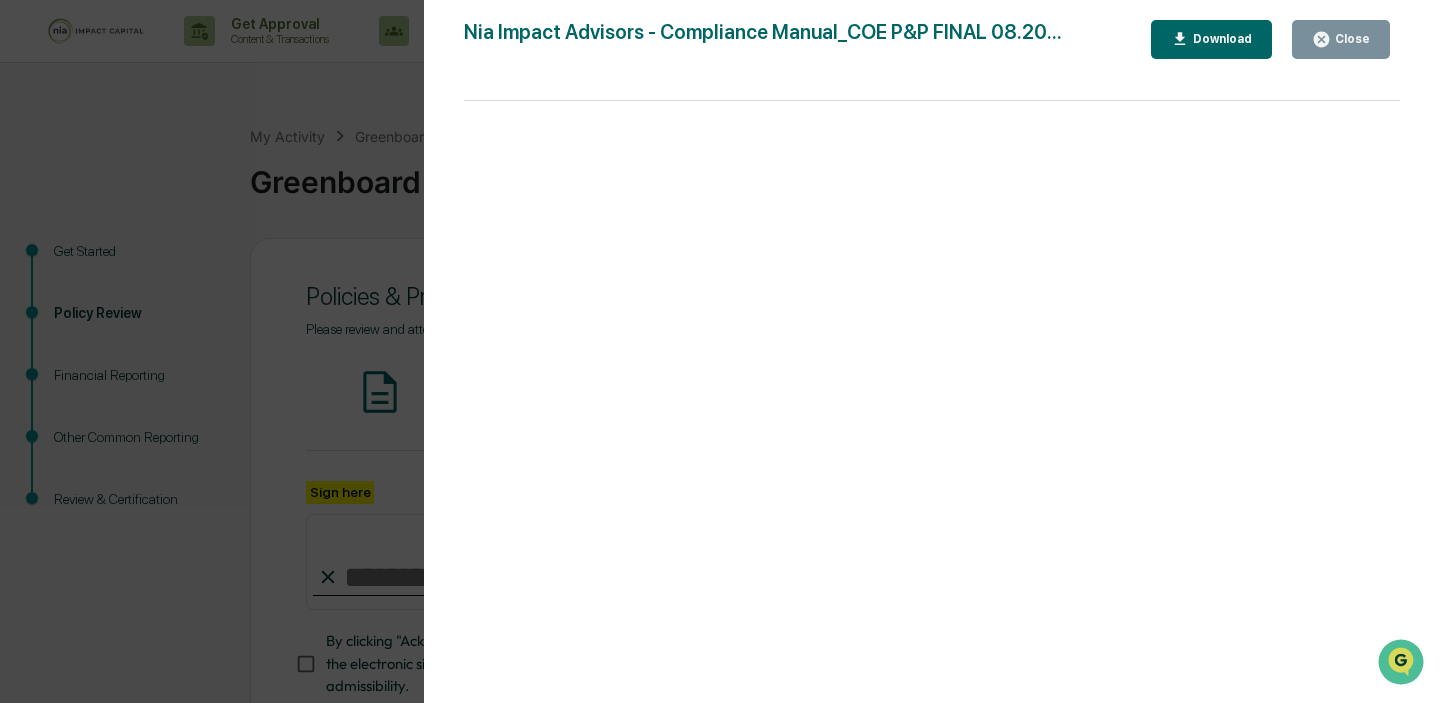 click on "Version History [DATE], [TIME] [FIRST] [LAST] - Compliance Manual_COE P&P FINAL [DATE]... Close Download Page 1 100%" at bounding box center [720, 351] 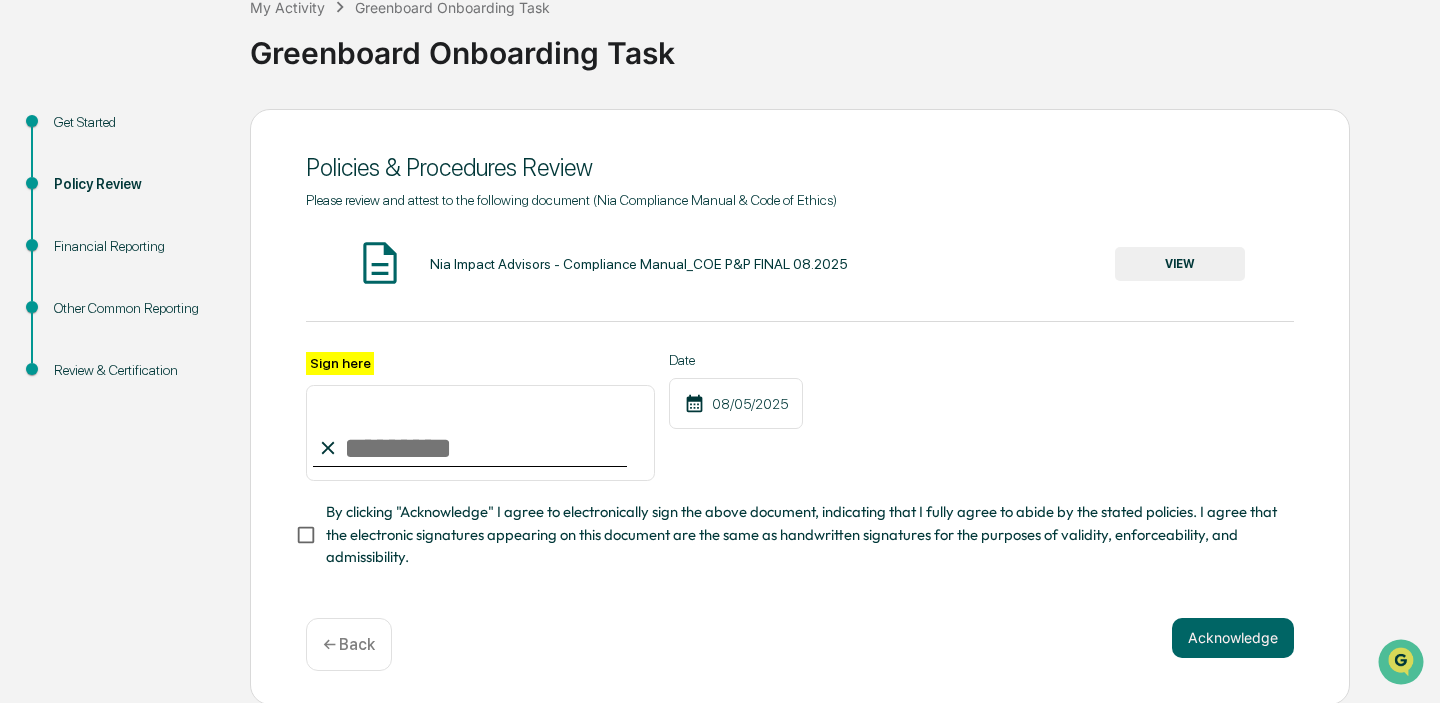 scroll, scrollTop: 0, scrollLeft: 0, axis: both 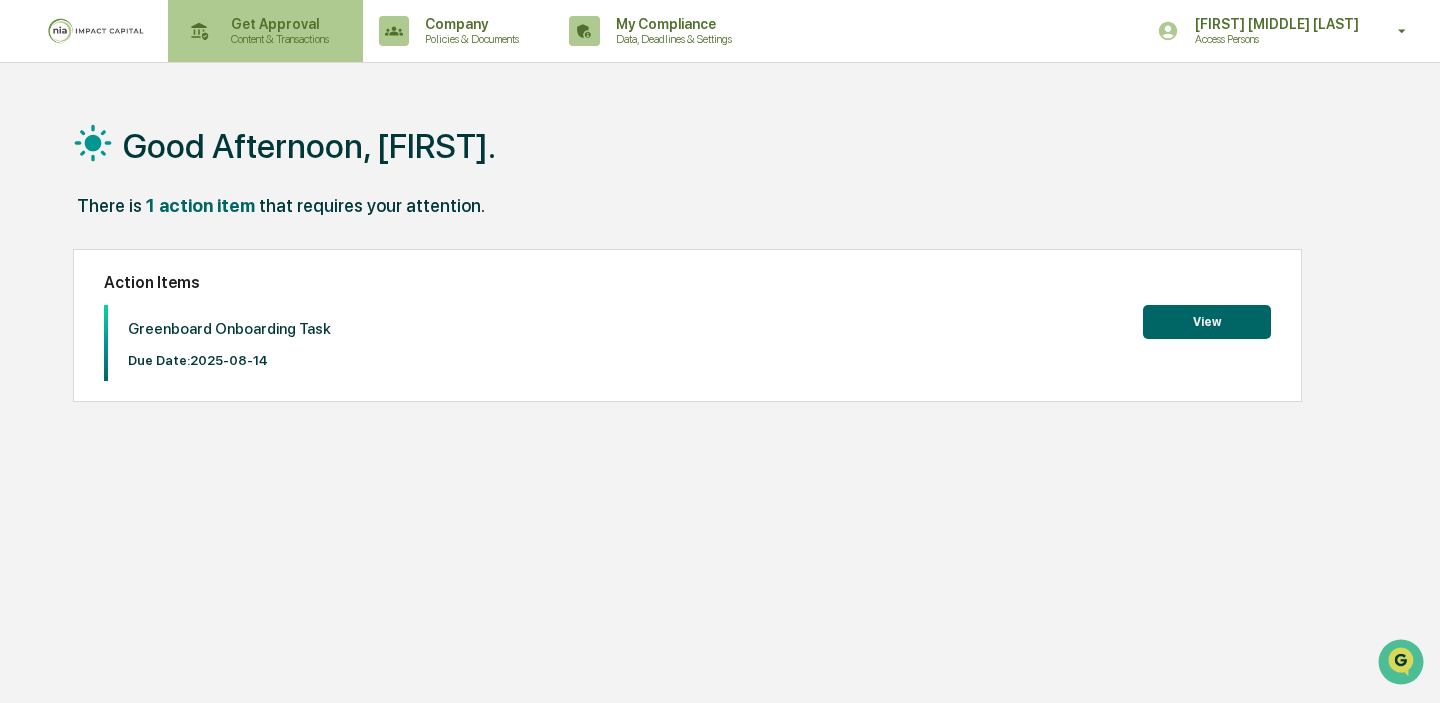 click on "Get Approval" at bounding box center [277, 24] 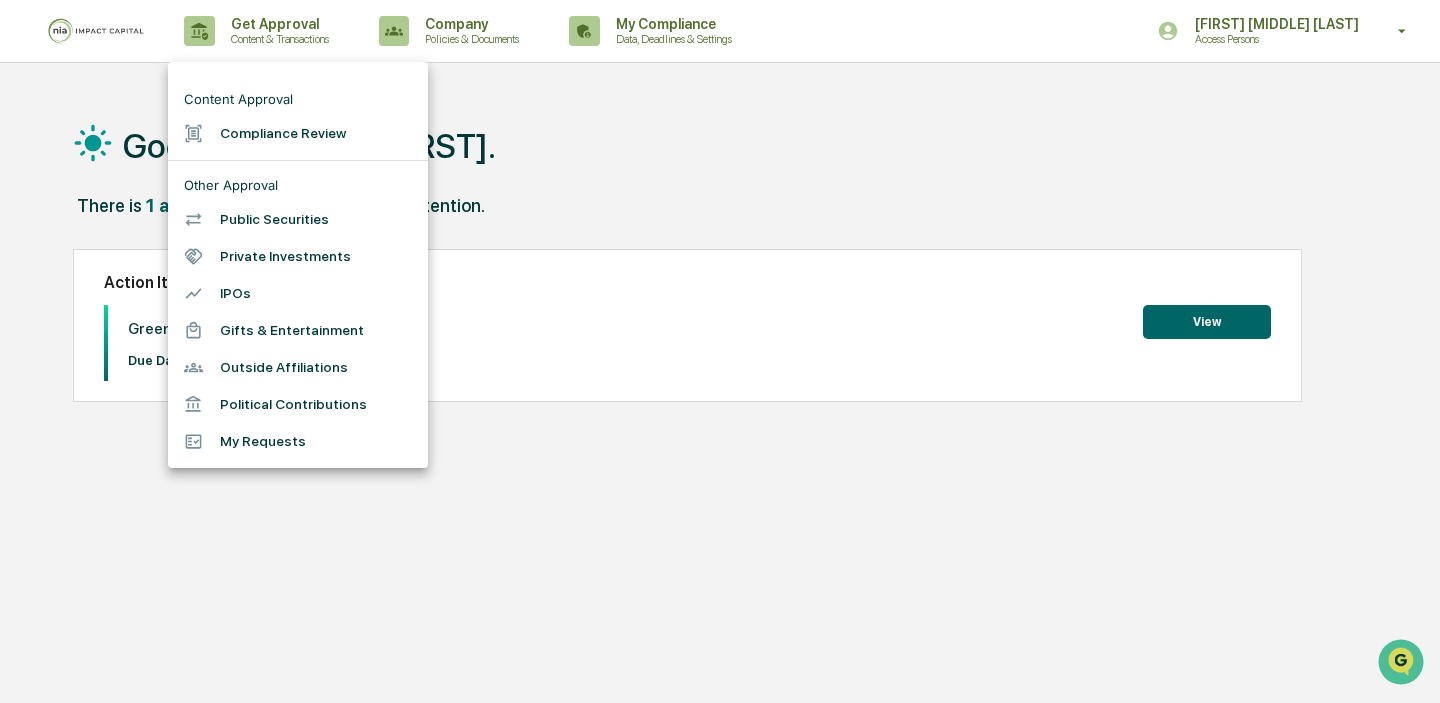 click on "Compliance Review" at bounding box center [298, 133] 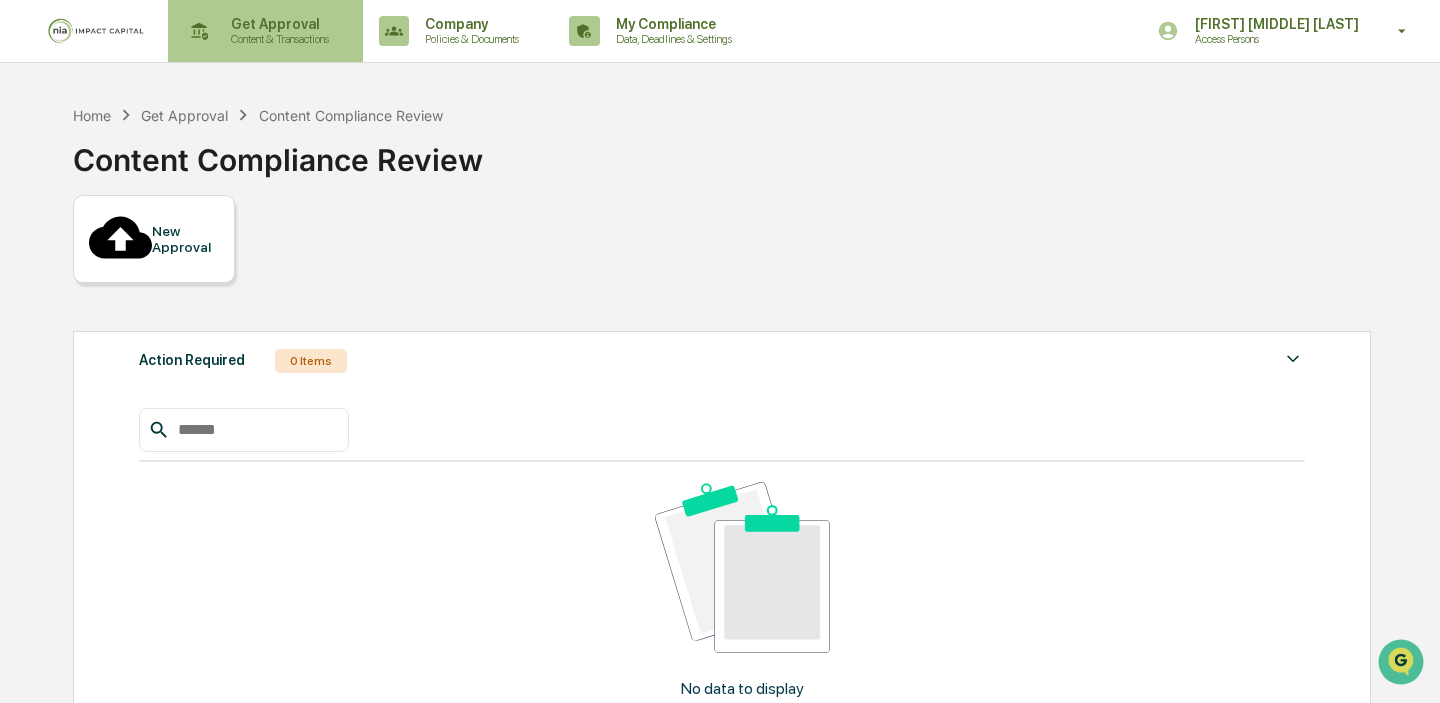 click on "Get Approval" at bounding box center (277, 24) 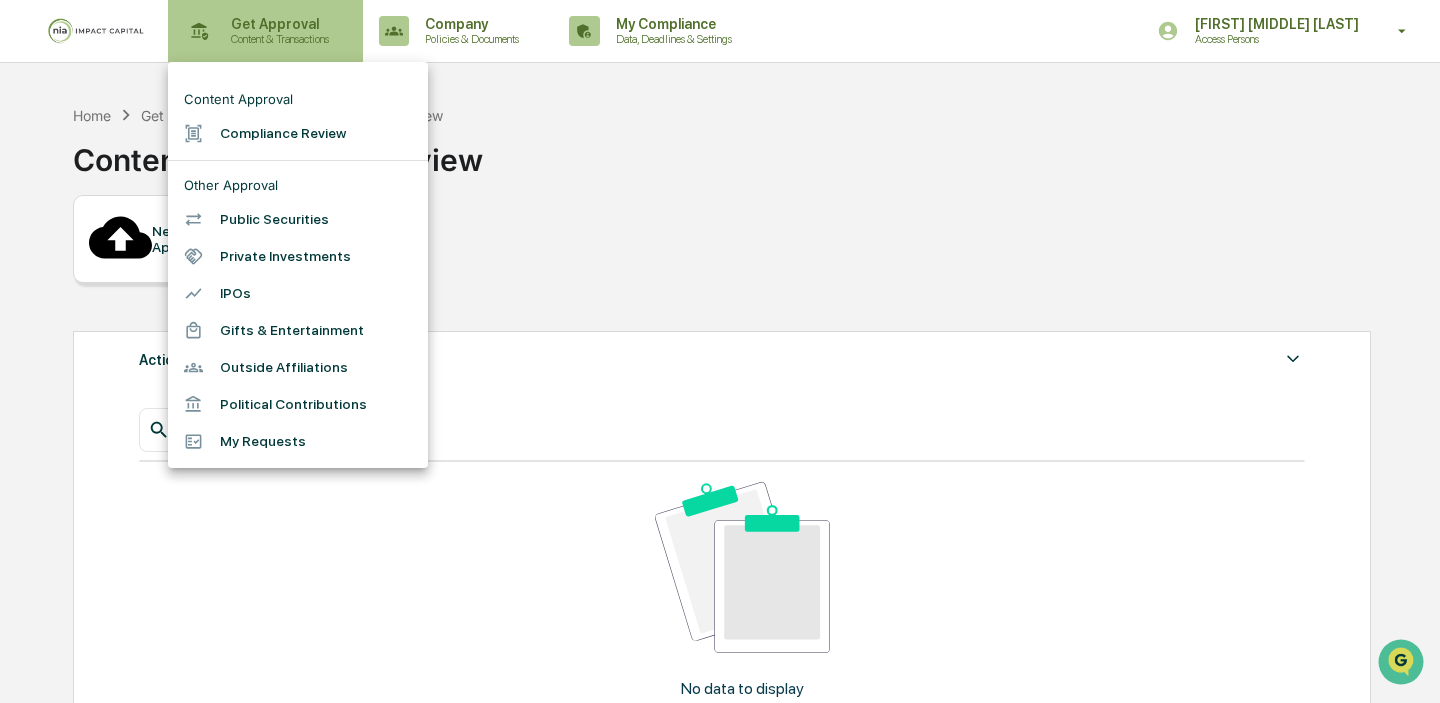 click at bounding box center [720, 351] 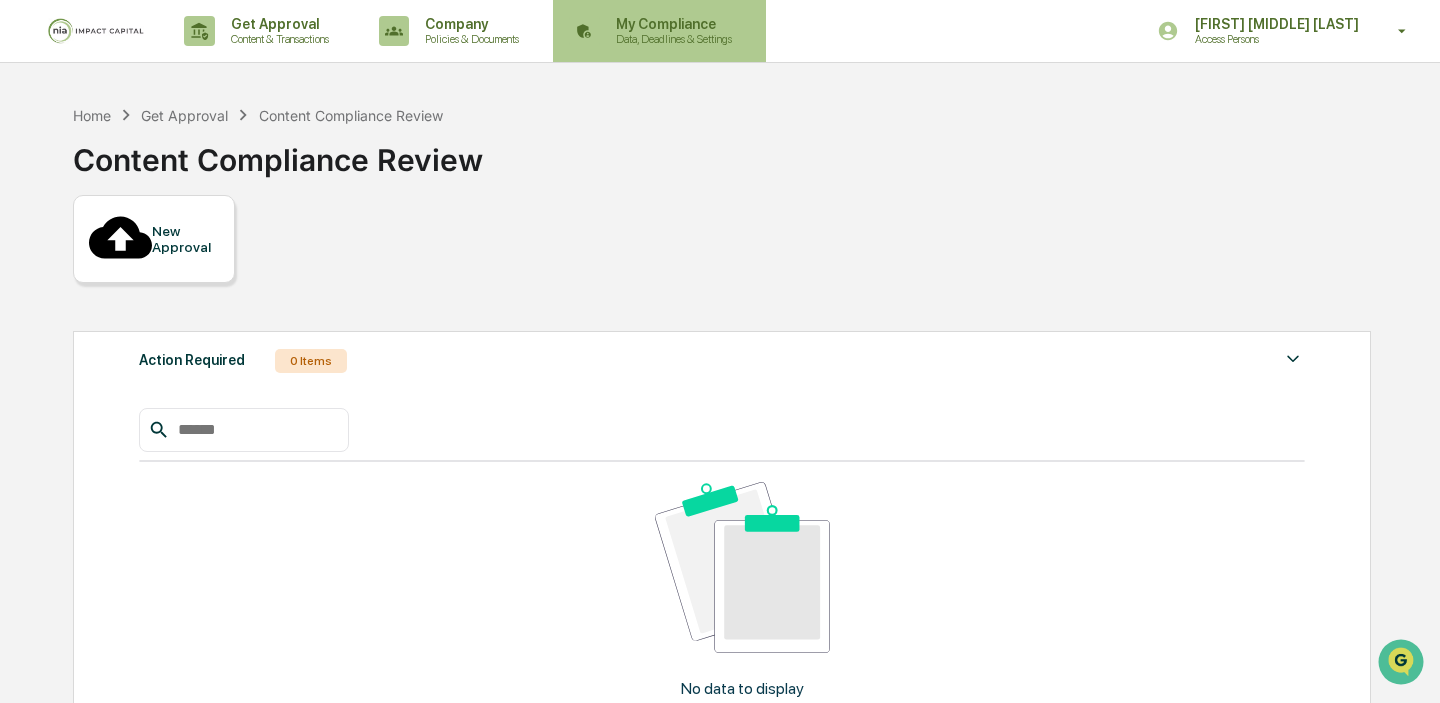 click on "Data, Deadlines & Settings" at bounding box center (671, 39) 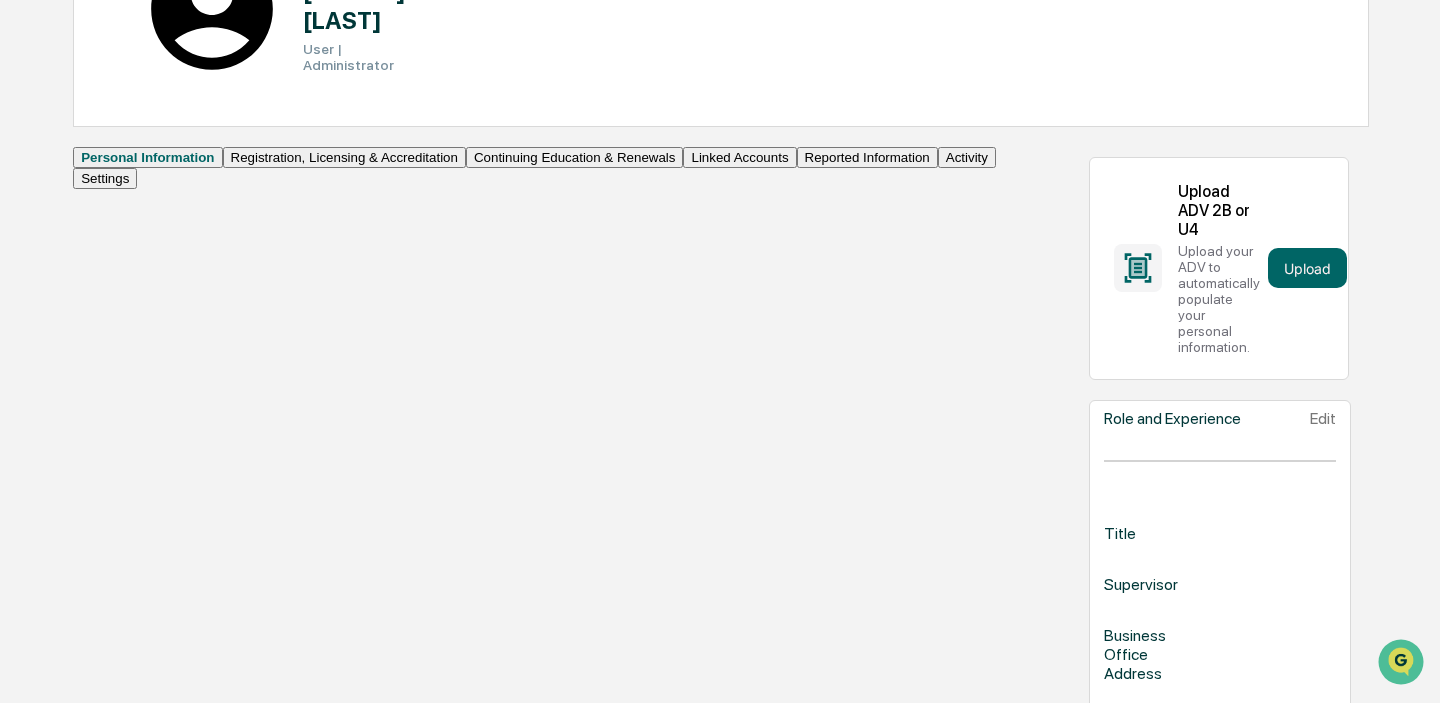 scroll, scrollTop: 207, scrollLeft: 0, axis: vertical 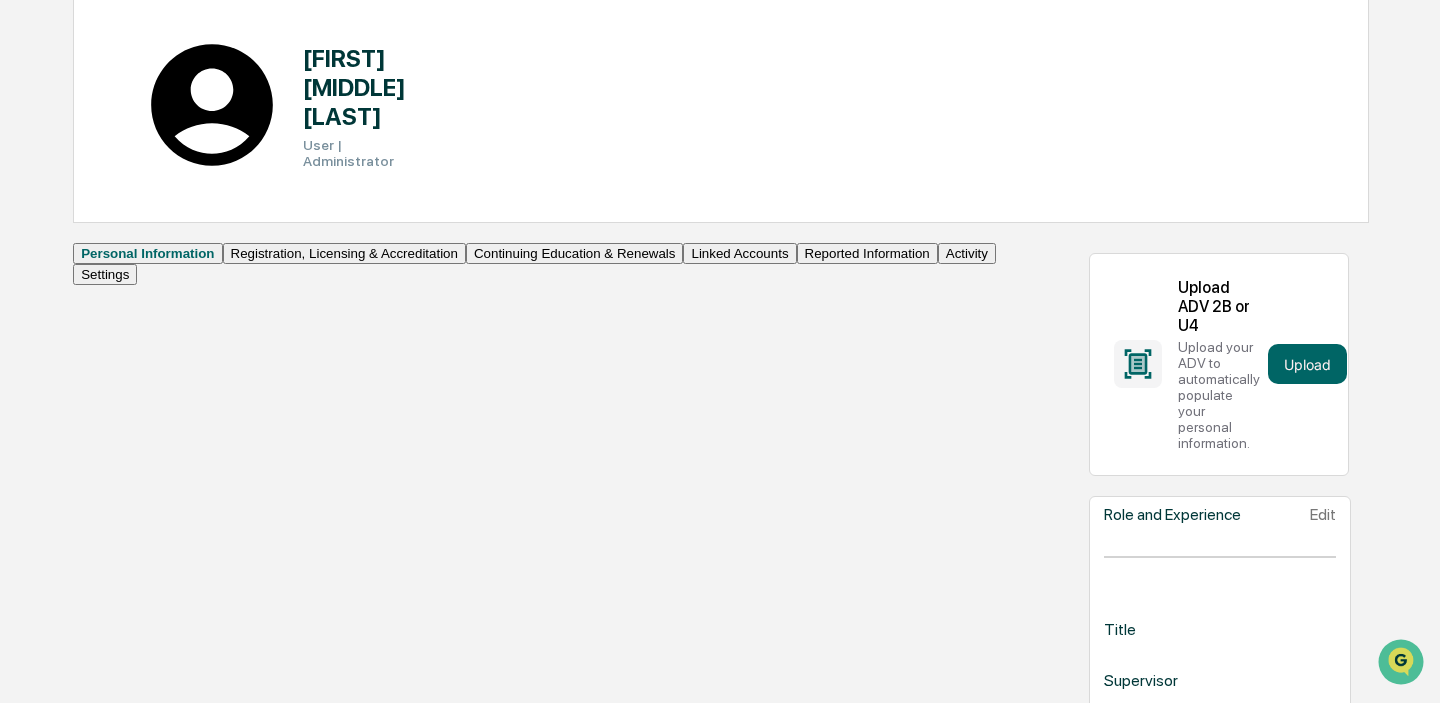 click on "Linked Accounts" at bounding box center [739, 253] 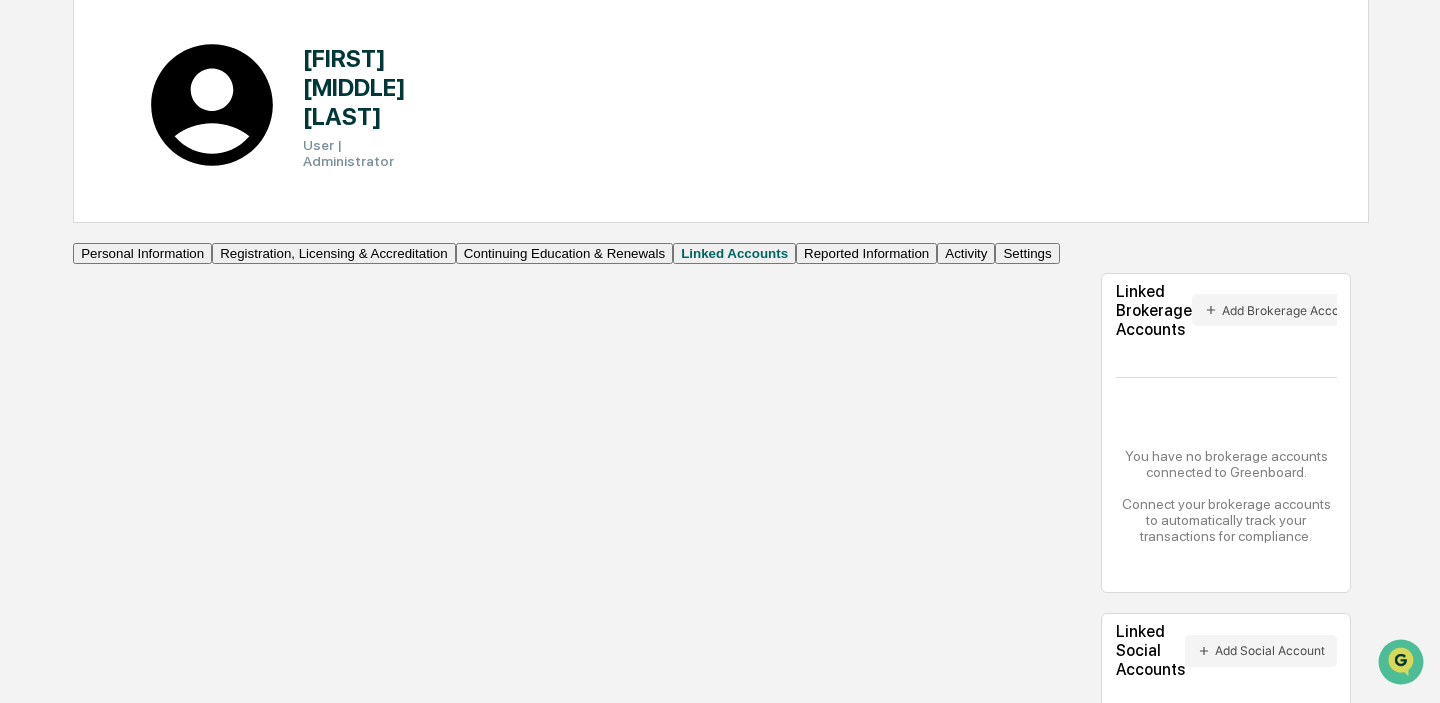 scroll, scrollTop: 224, scrollLeft: 0, axis: vertical 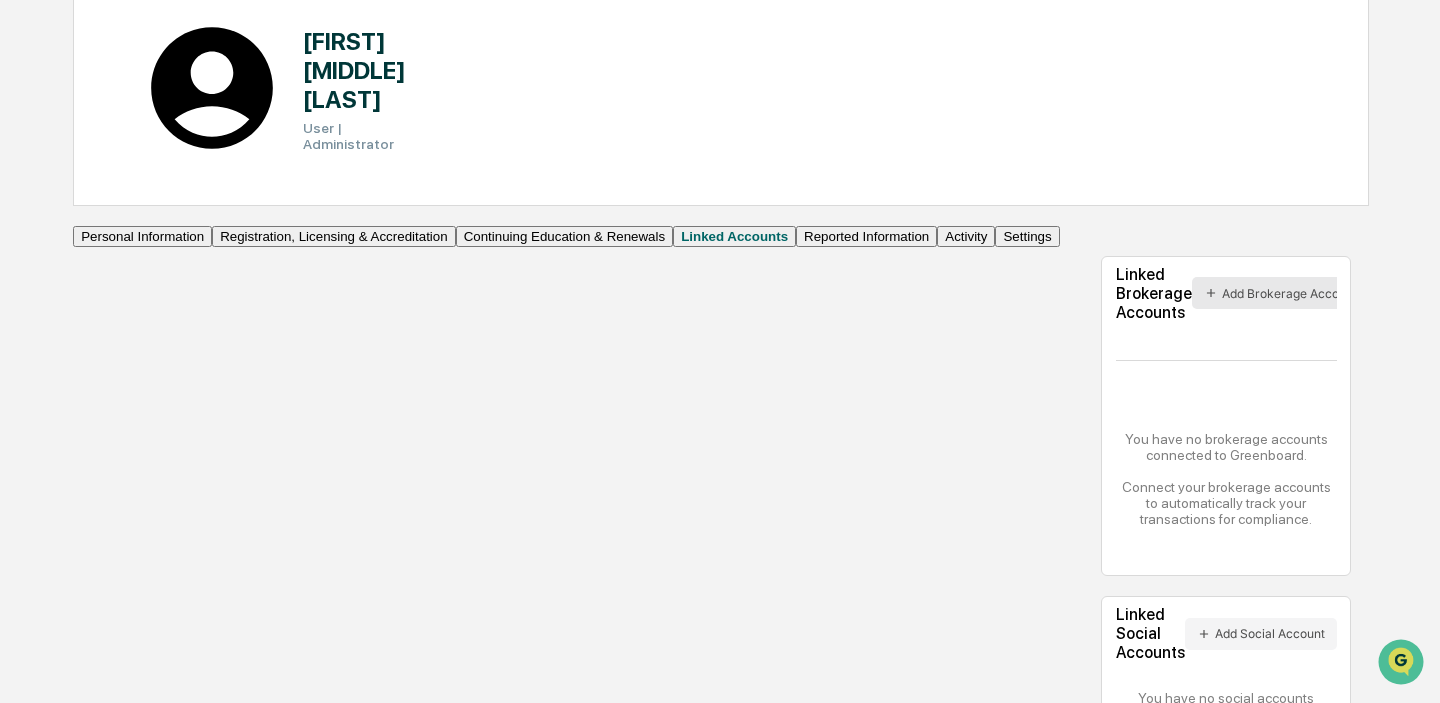 click on "Add Brokerage Account" at bounding box center [1280, 293] 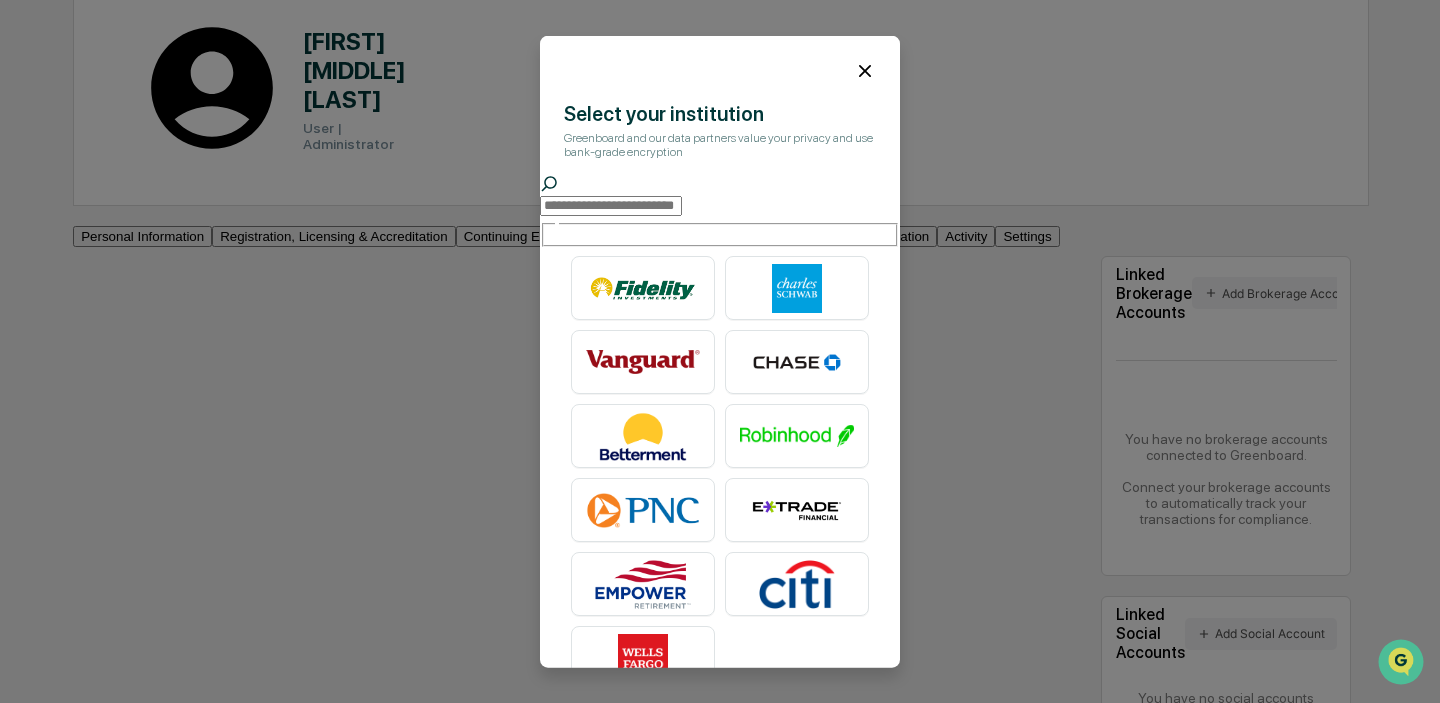 click 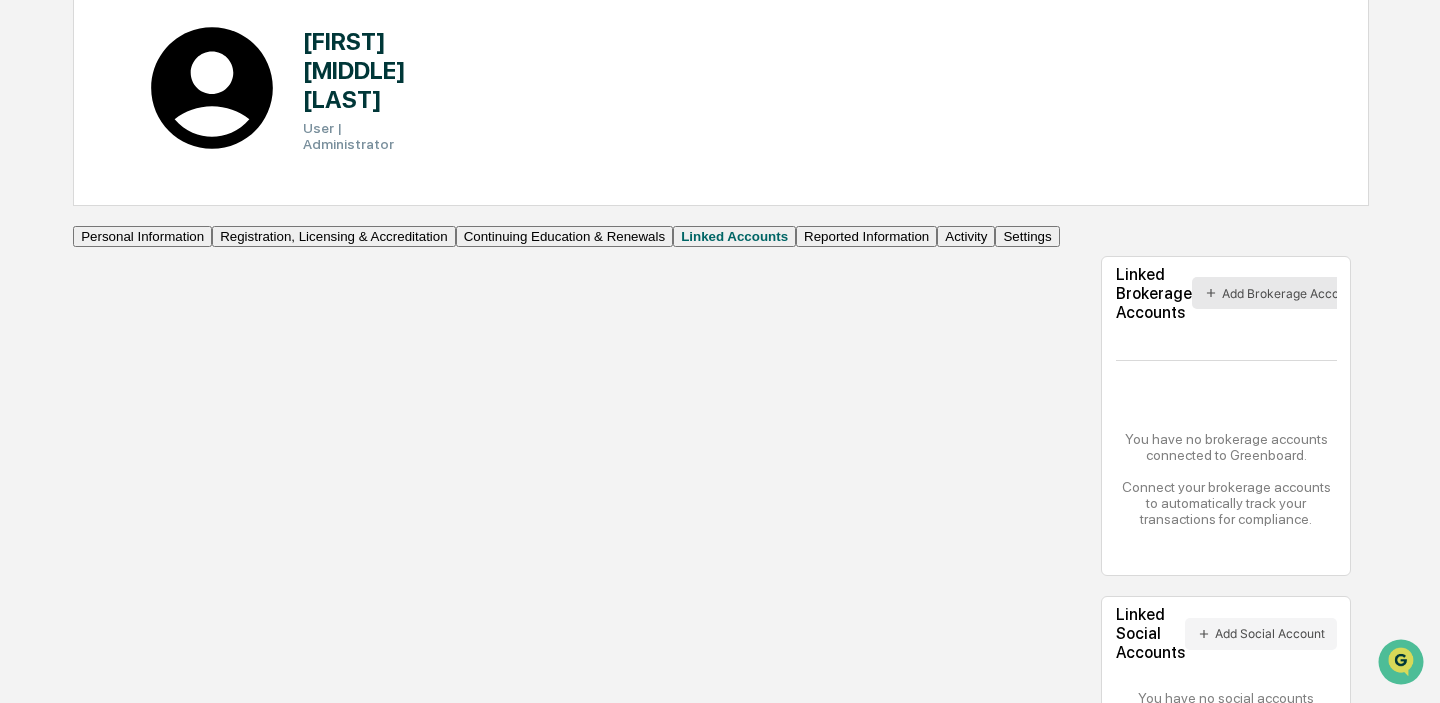 click on "Add Brokerage Account" at bounding box center [1280, 293] 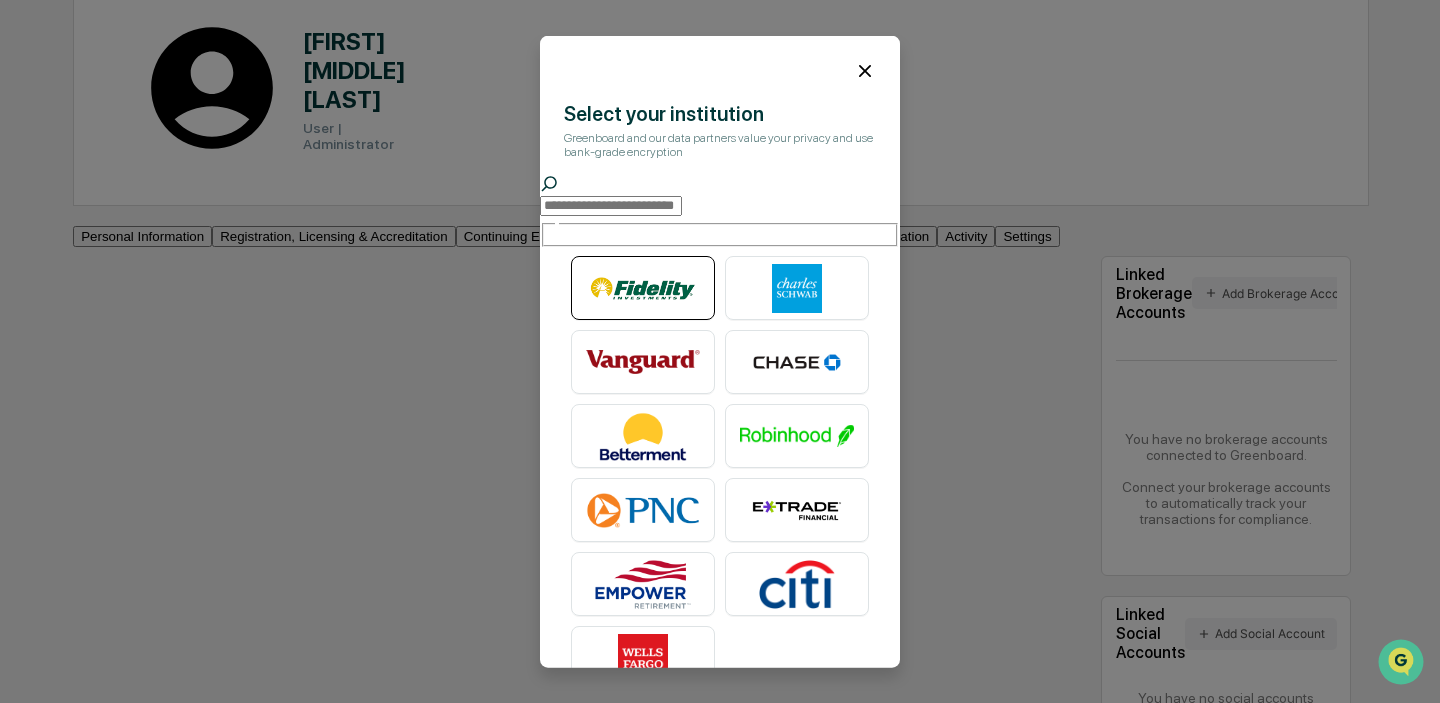 click at bounding box center [643, 288] 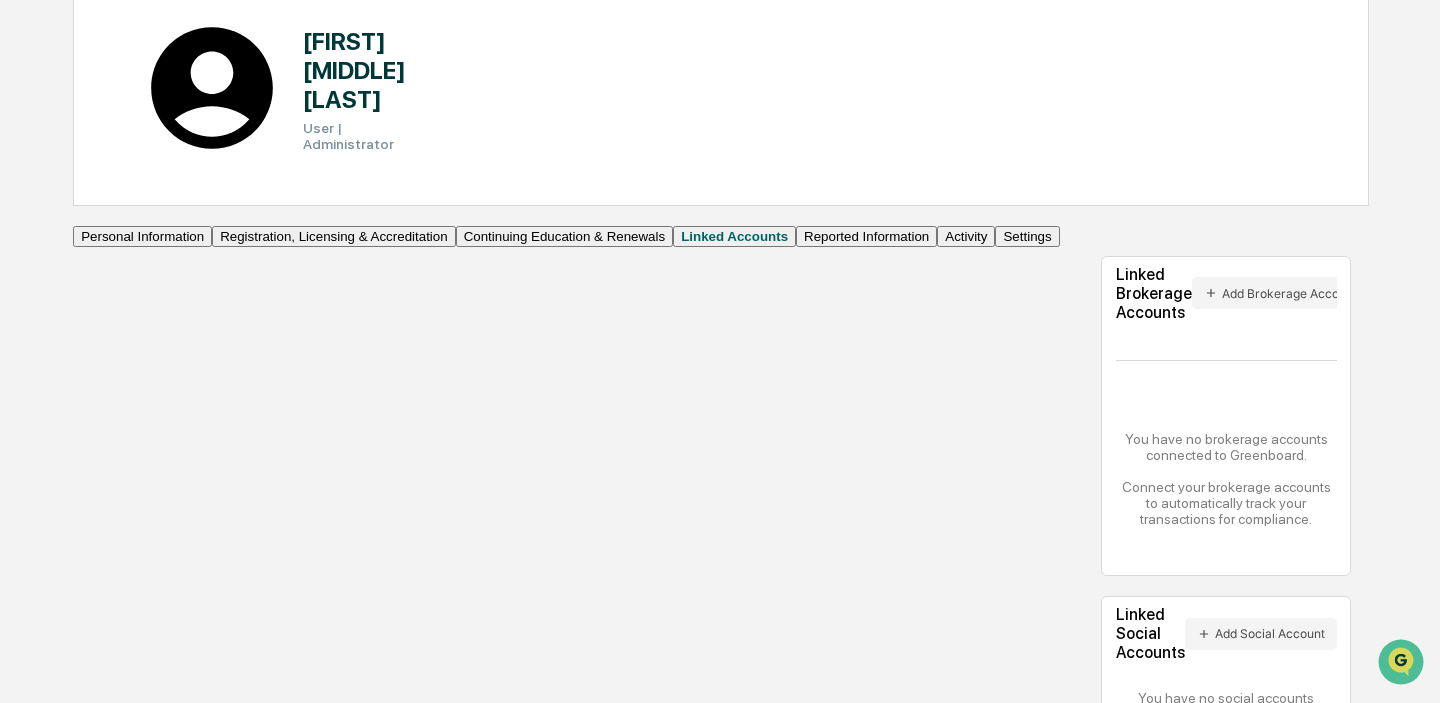 scroll, scrollTop: 192, scrollLeft: 0, axis: vertical 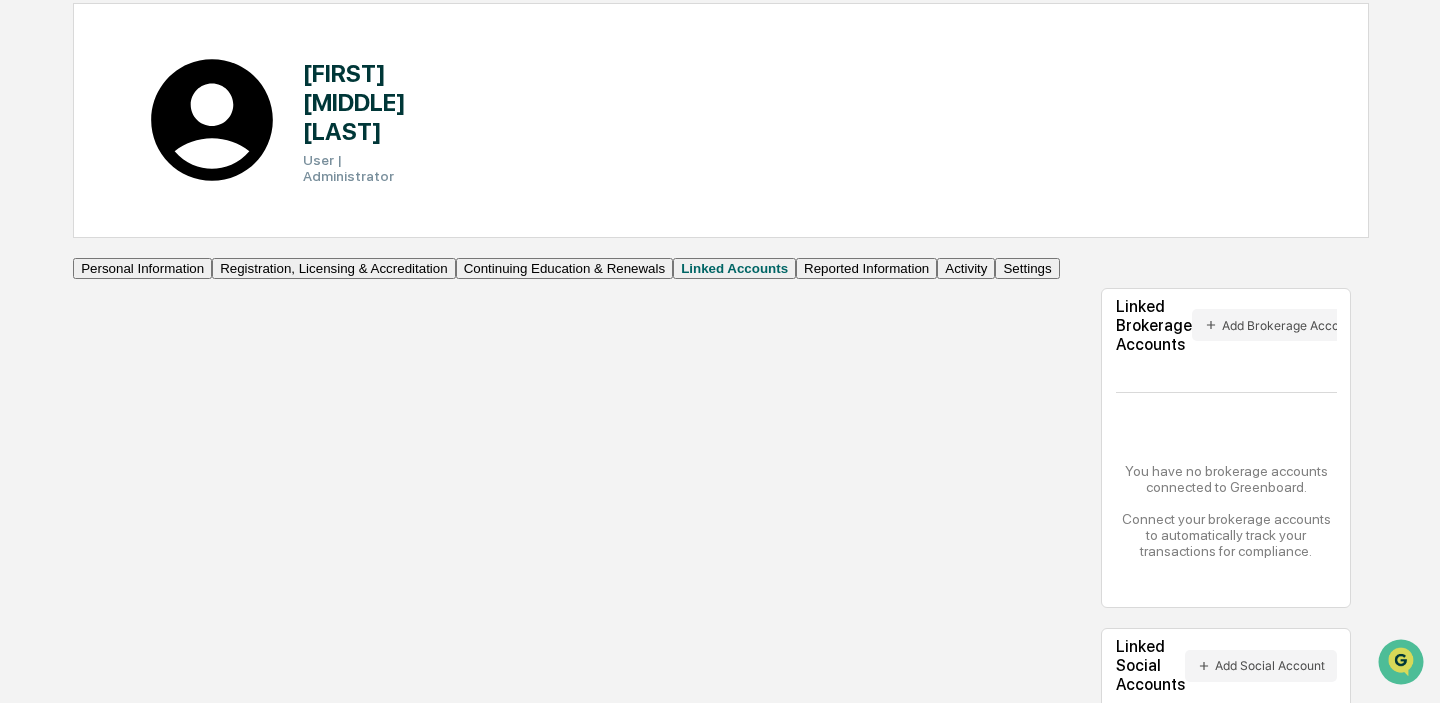 click on "Activity" at bounding box center (966, 268) 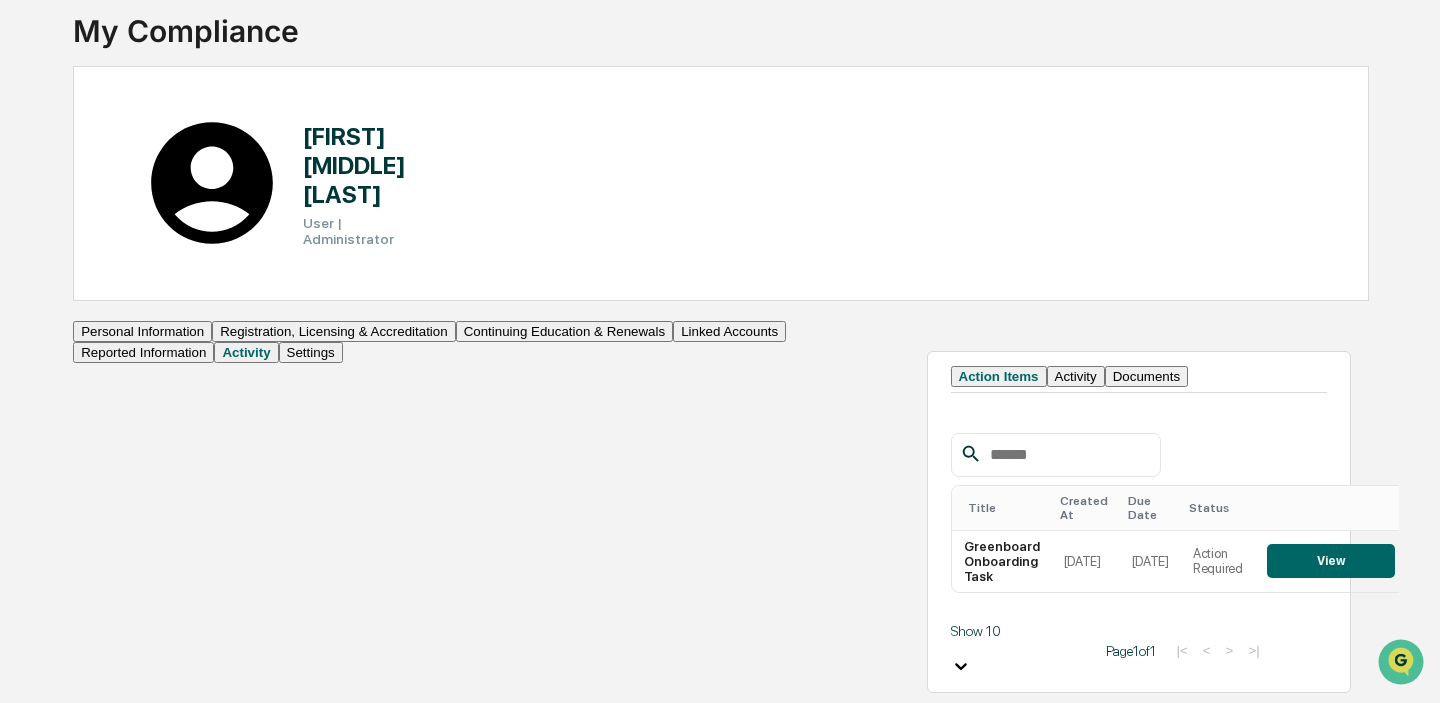 scroll, scrollTop: 95, scrollLeft: 0, axis: vertical 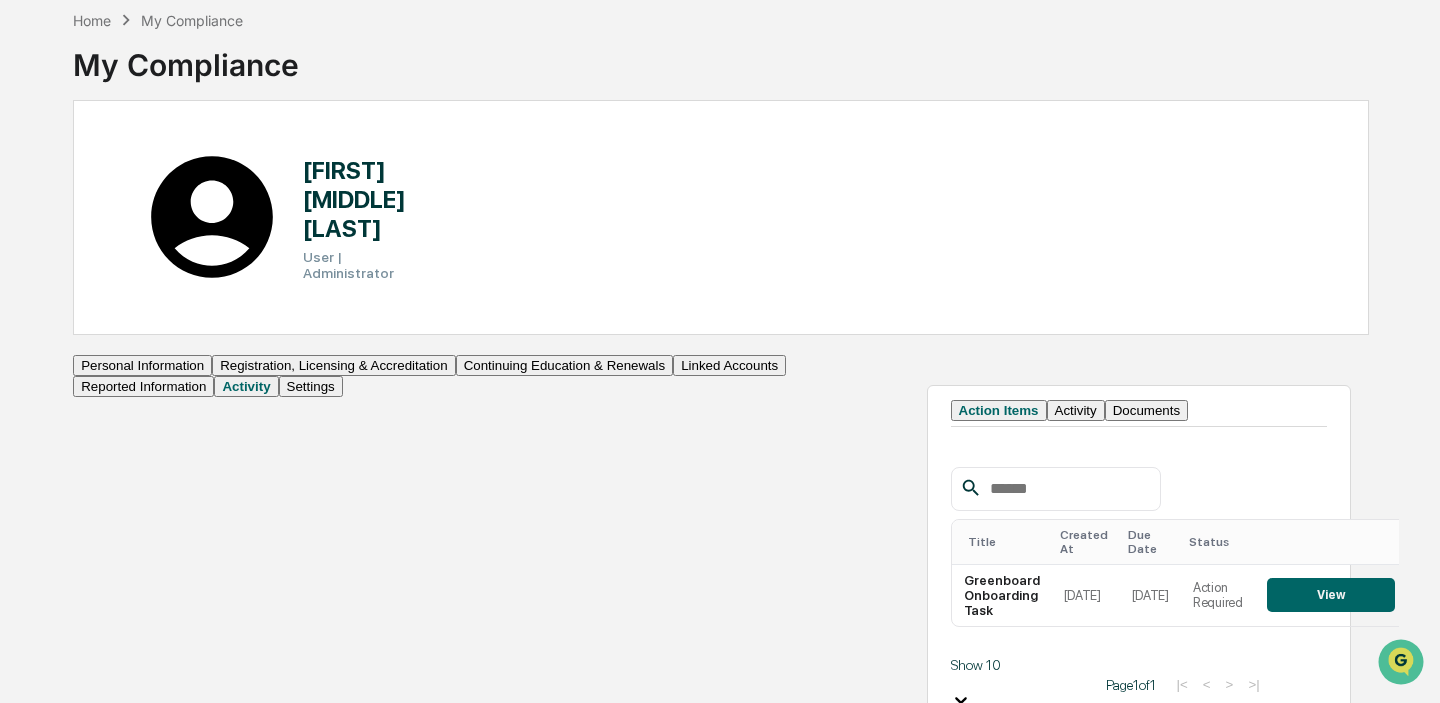 click on "Personal Information" at bounding box center [142, 365] 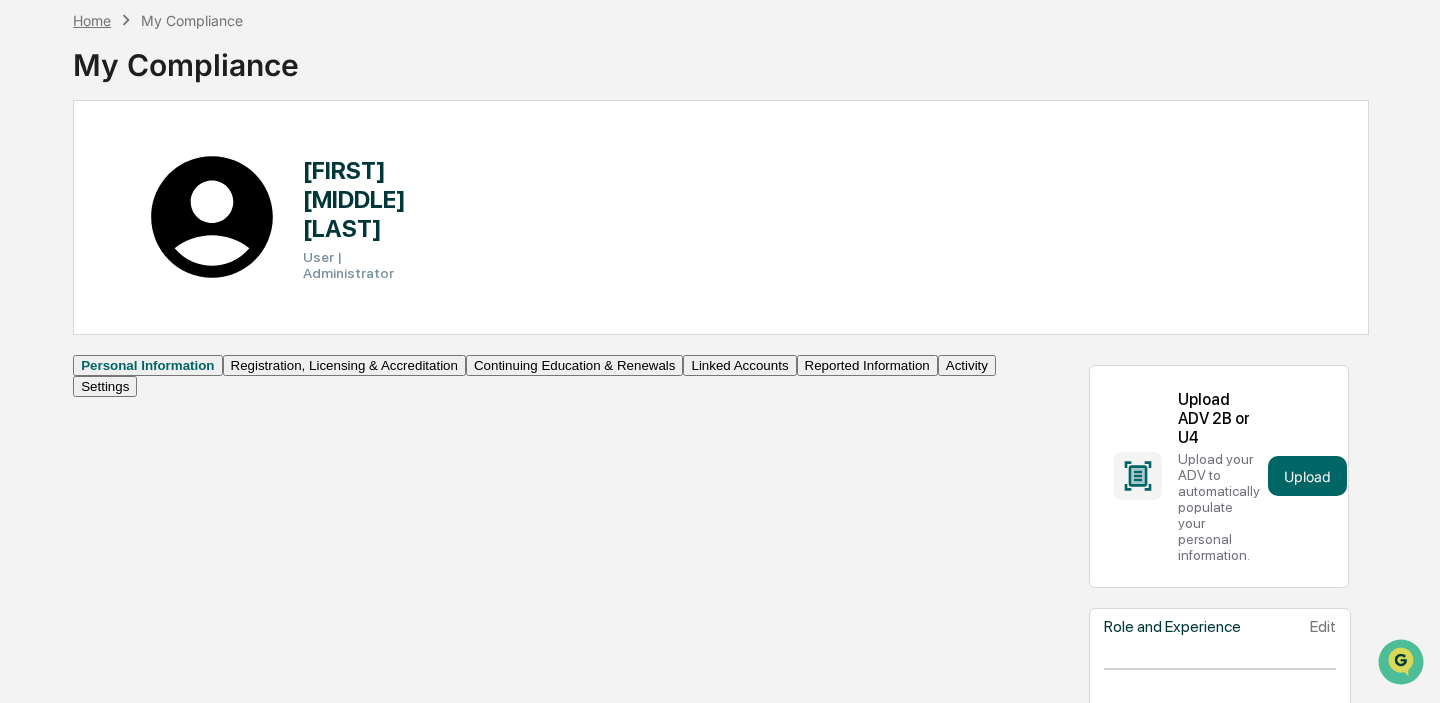 click on "Home" at bounding box center [92, 20] 